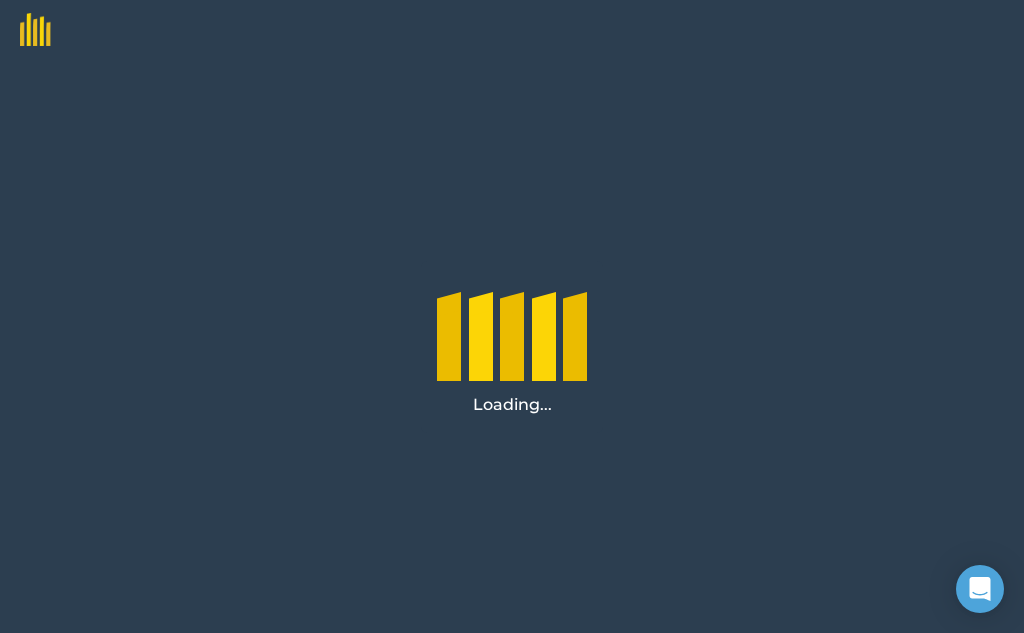 scroll, scrollTop: 0, scrollLeft: 0, axis: both 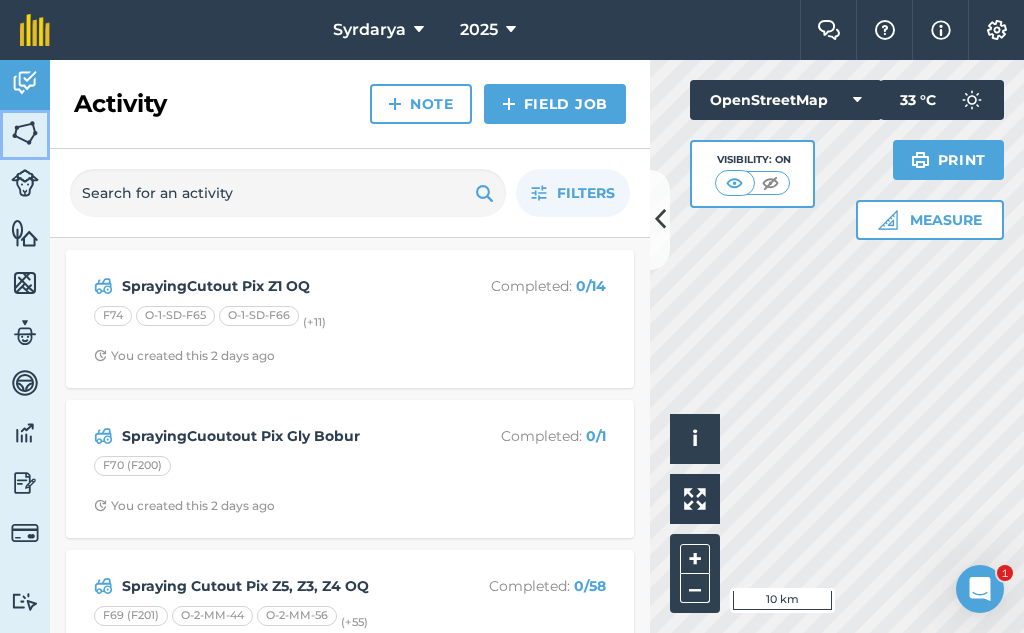 click at bounding box center (25, 133) 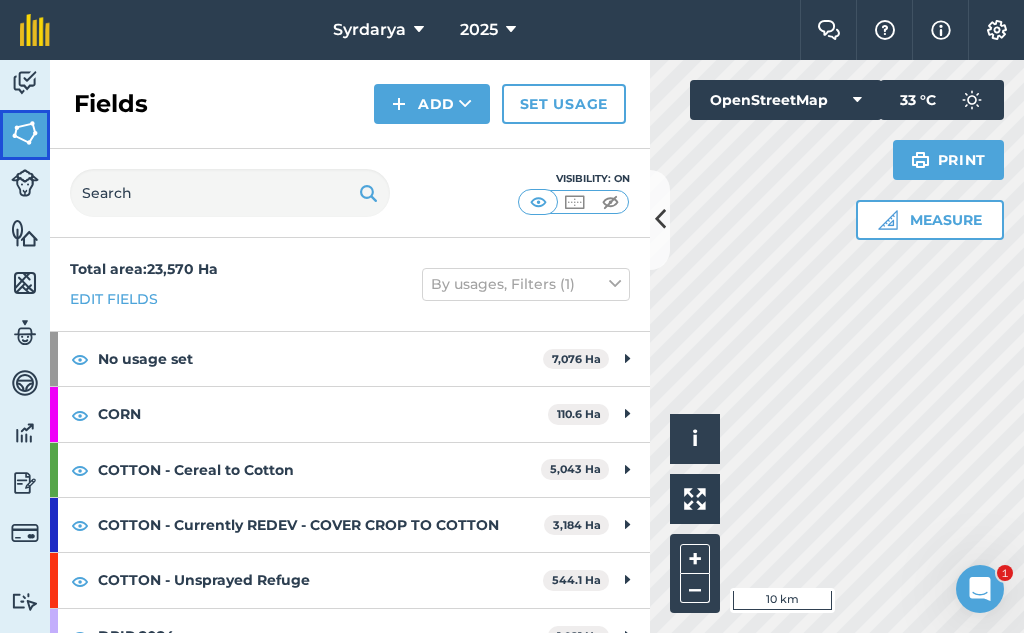 scroll, scrollTop: 100, scrollLeft: 0, axis: vertical 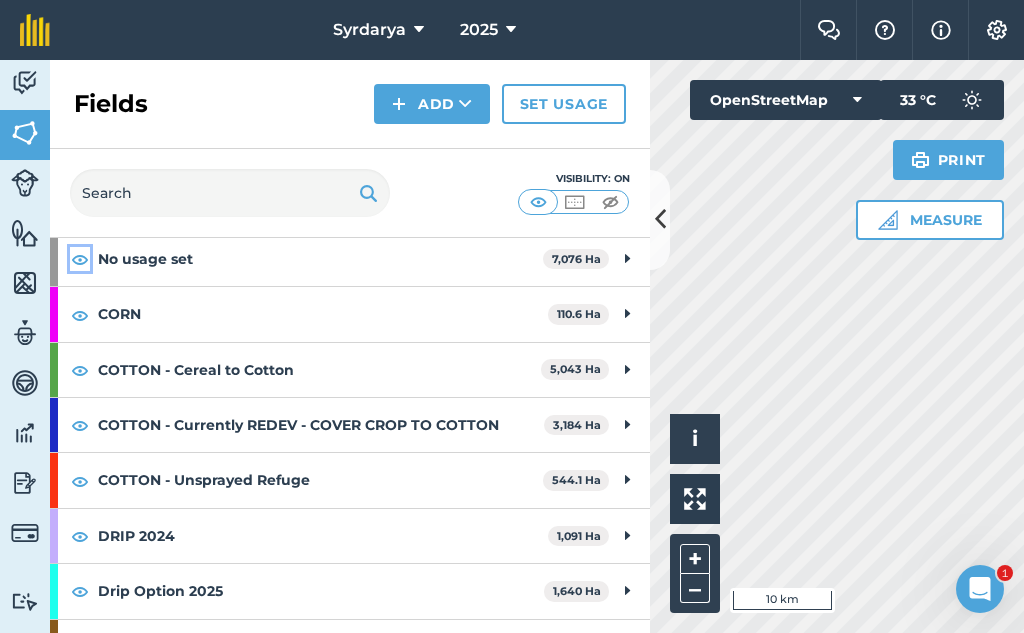 click at bounding box center [80, 259] 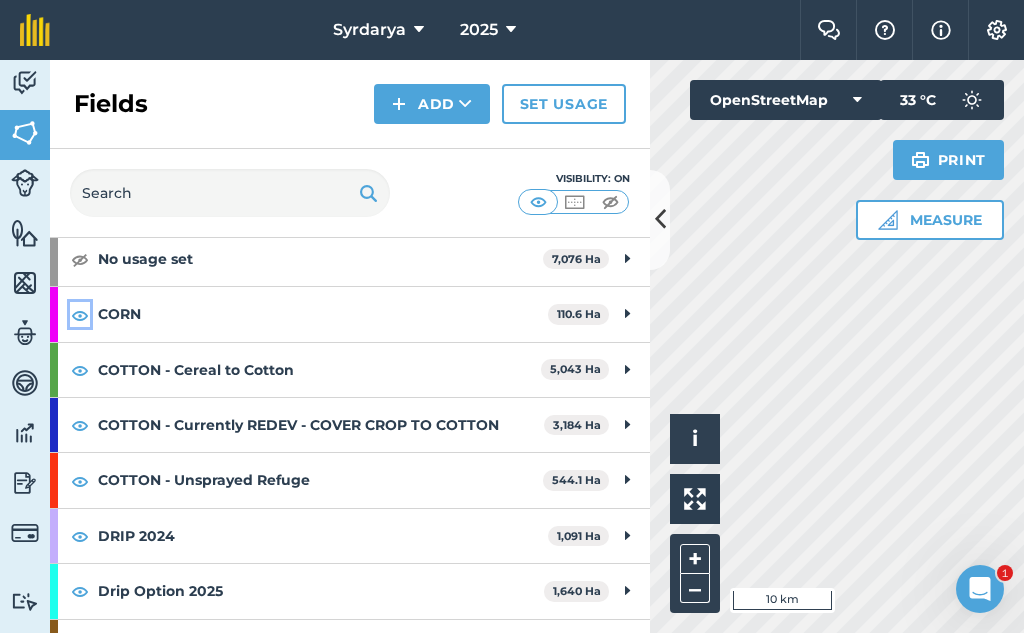 click at bounding box center (80, 315) 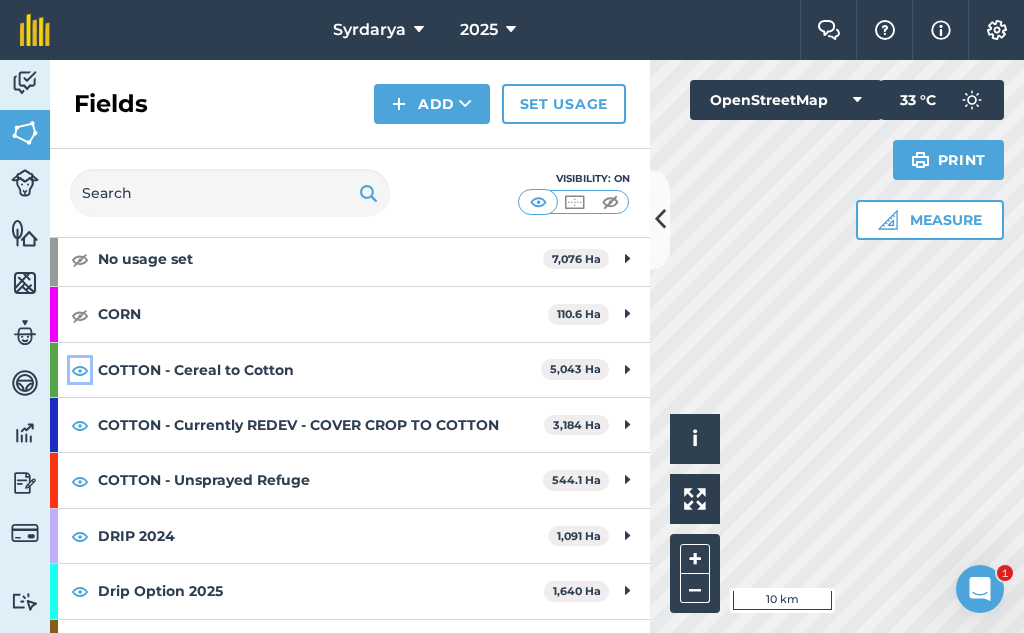 click at bounding box center (80, 370) 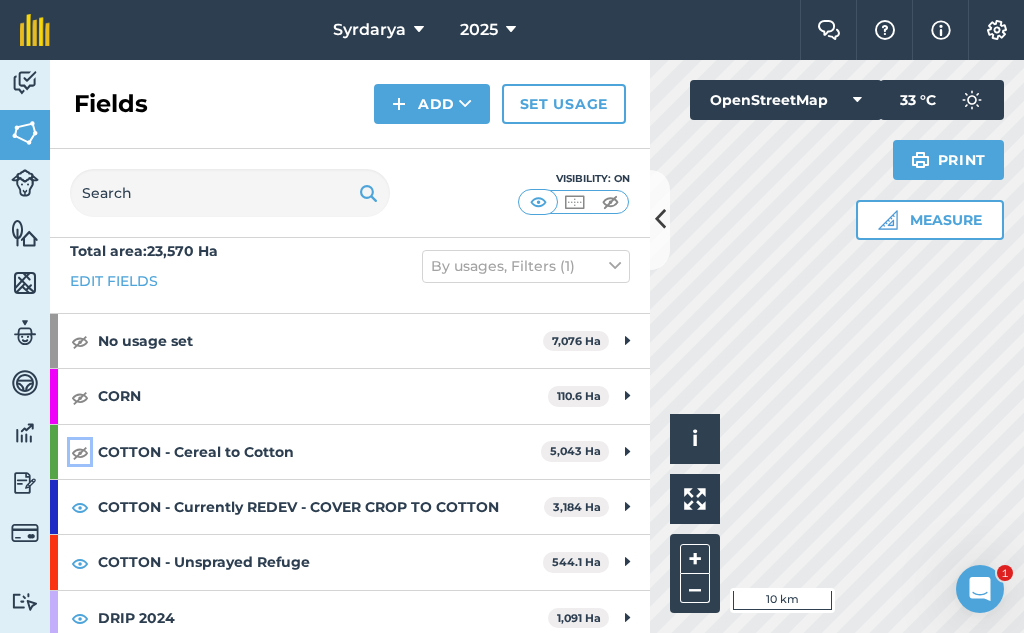 scroll, scrollTop: 118, scrollLeft: 0, axis: vertical 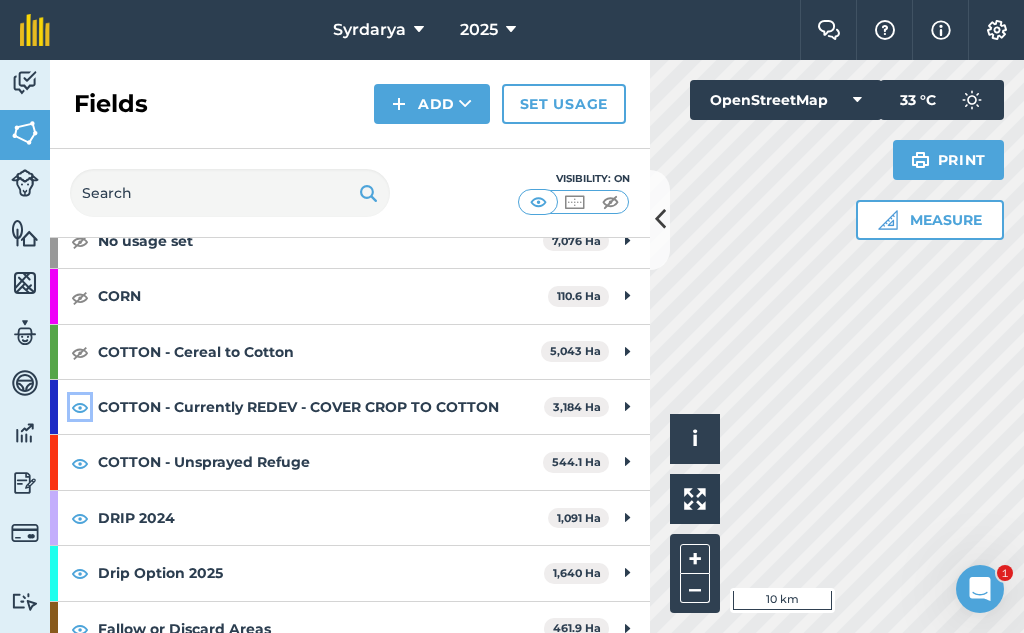 click at bounding box center (80, 407) 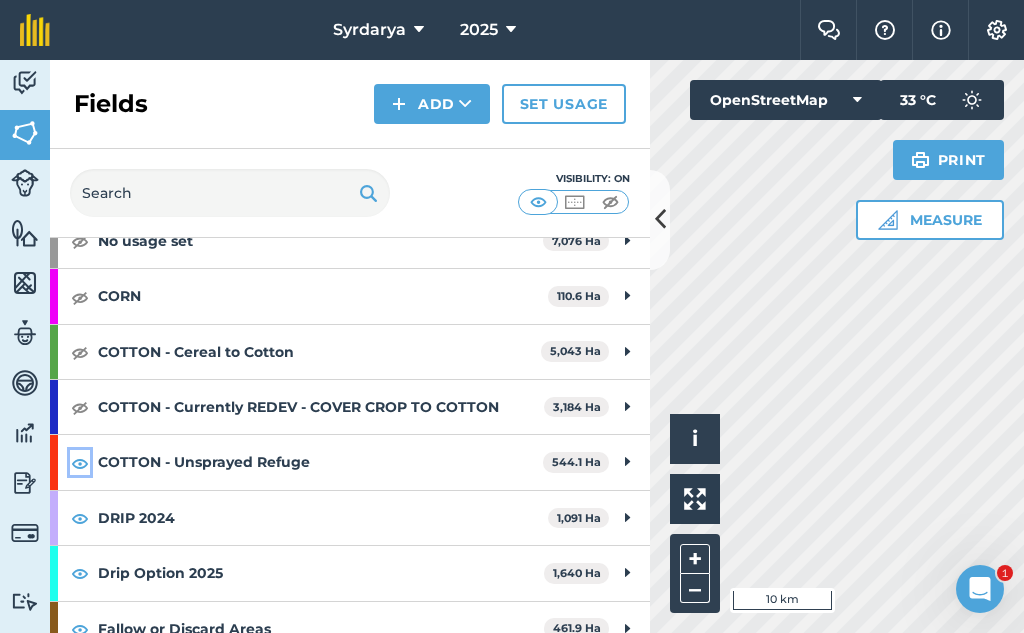 click at bounding box center (80, 463) 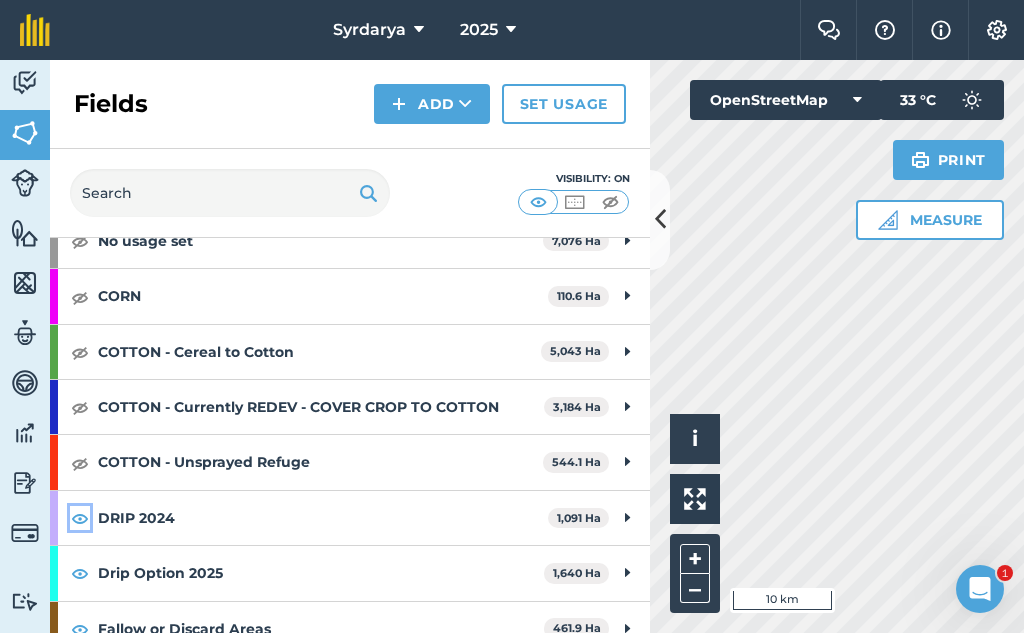 click at bounding box center (80, 518) 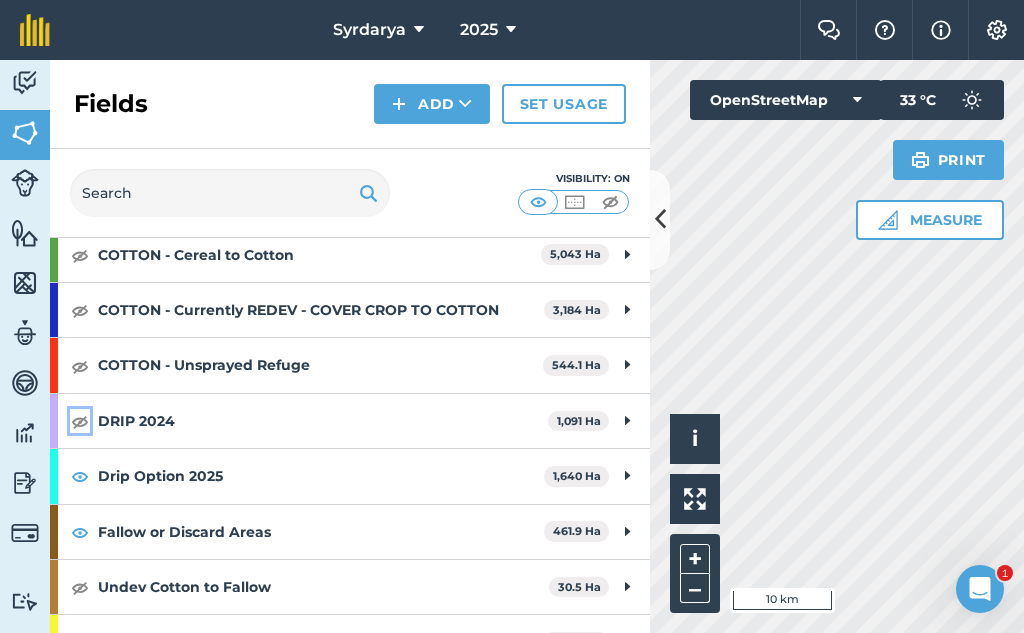 scroll, scrollTop: 418, scrollLeft: 0, axis: vertical 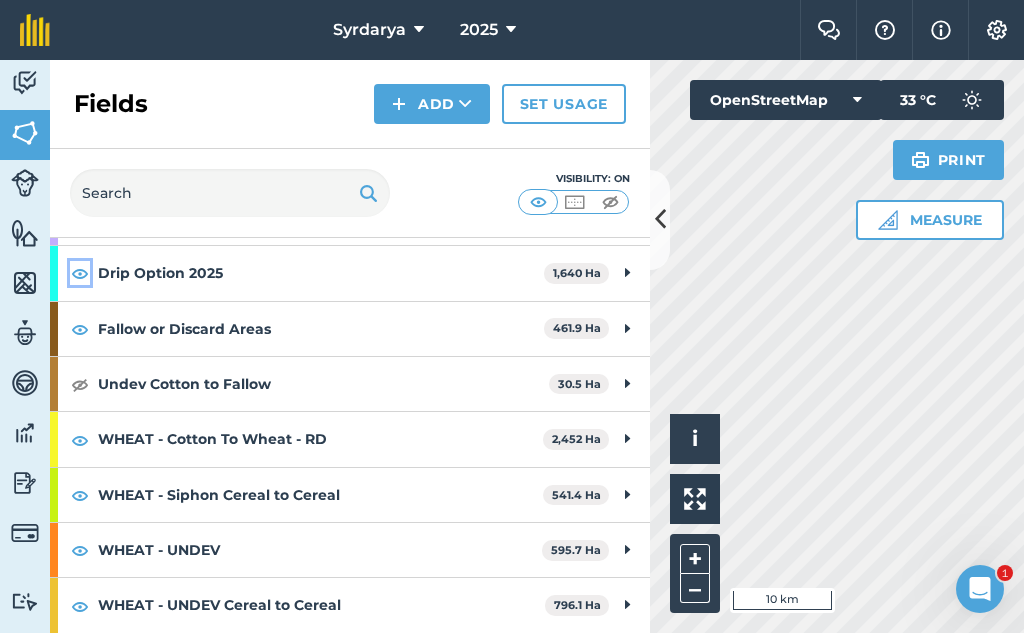 click at bounding box center [80, 273] 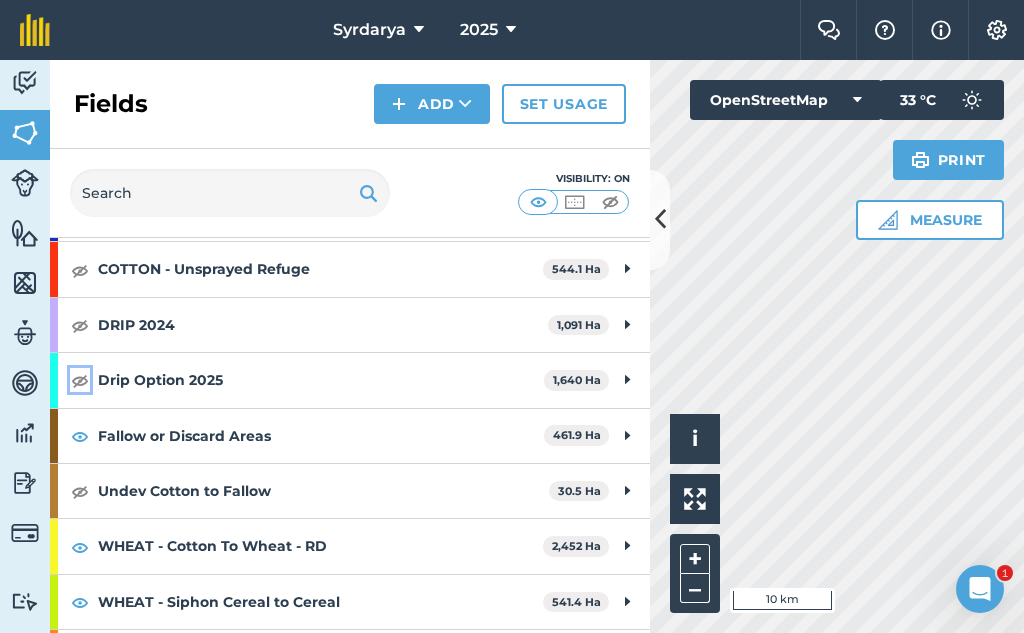 scroll, scrollTop: 318, scrollLeft: 0, axis: vertical 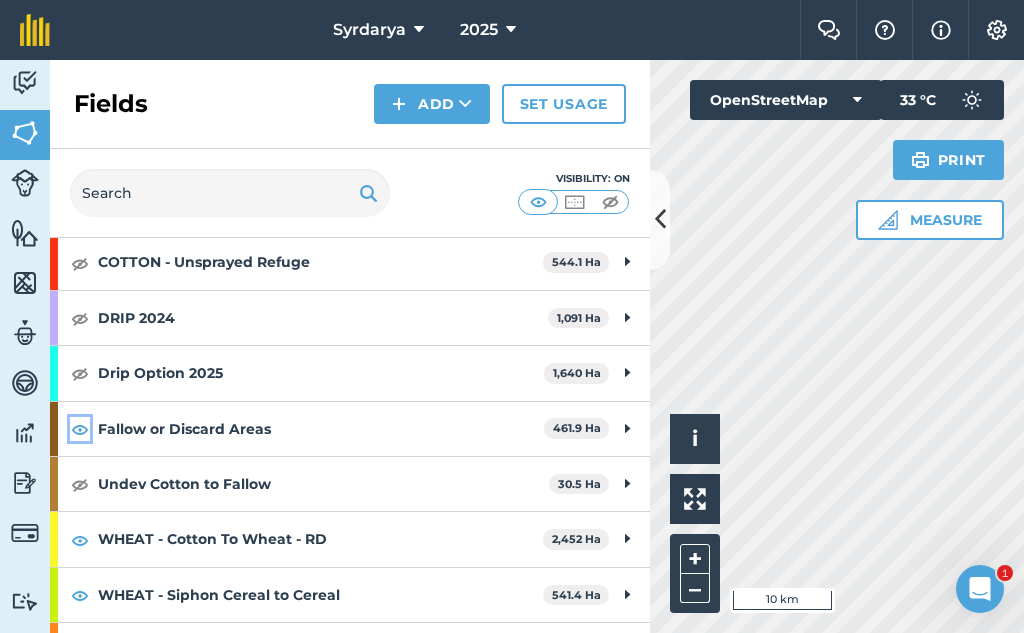 click at bounding box center (80, 429) 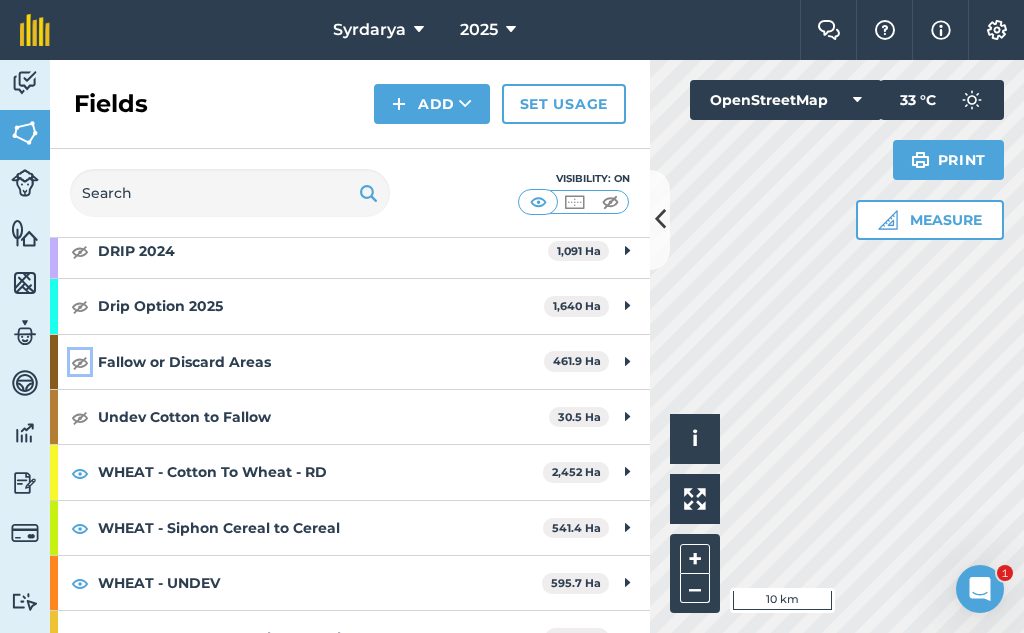 scroll, scrollTop: 418, scrollLeft: 0, axis: vertical 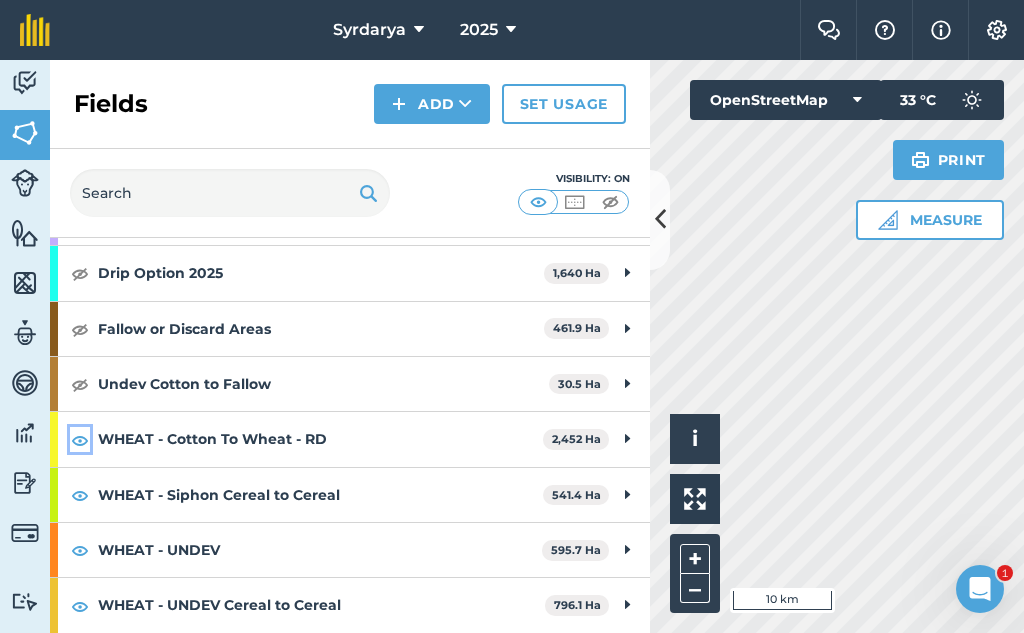 click at bounding box center (80, 440) 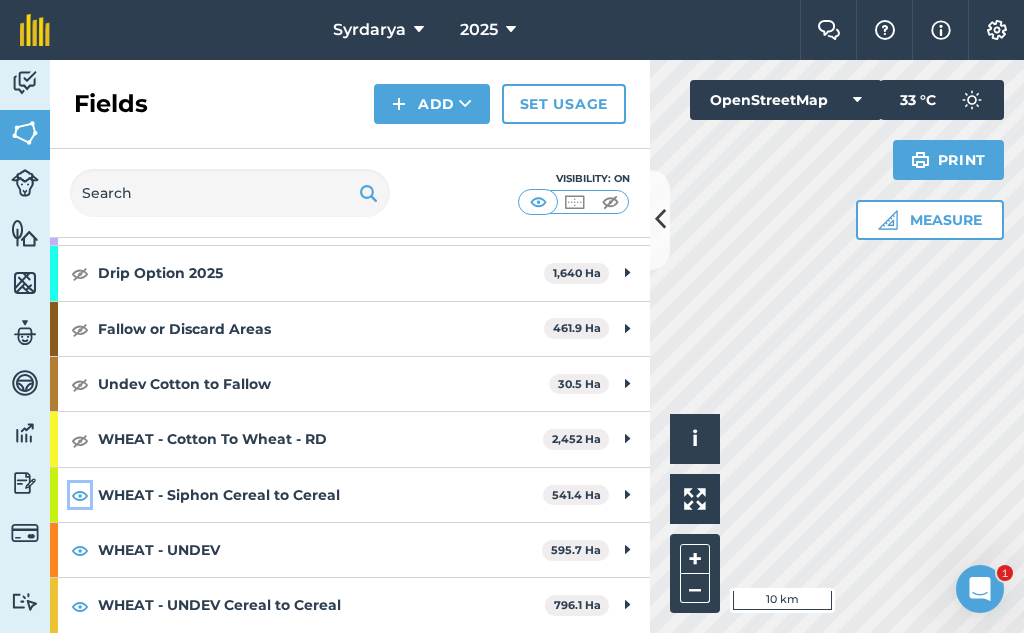 click at bounding box center (80, 495) 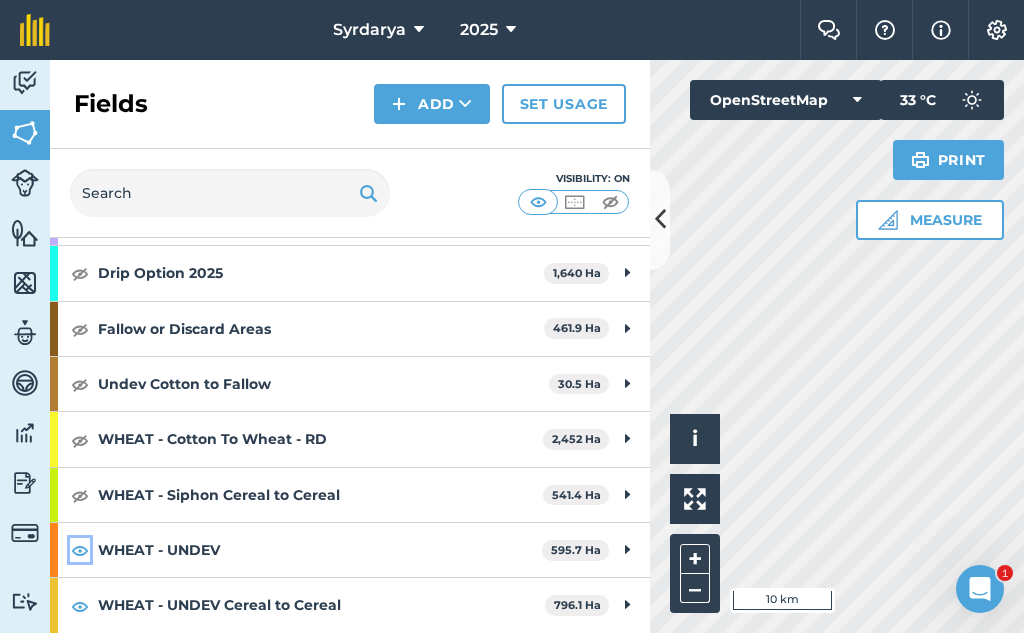 click at bounding box center [80, 550] 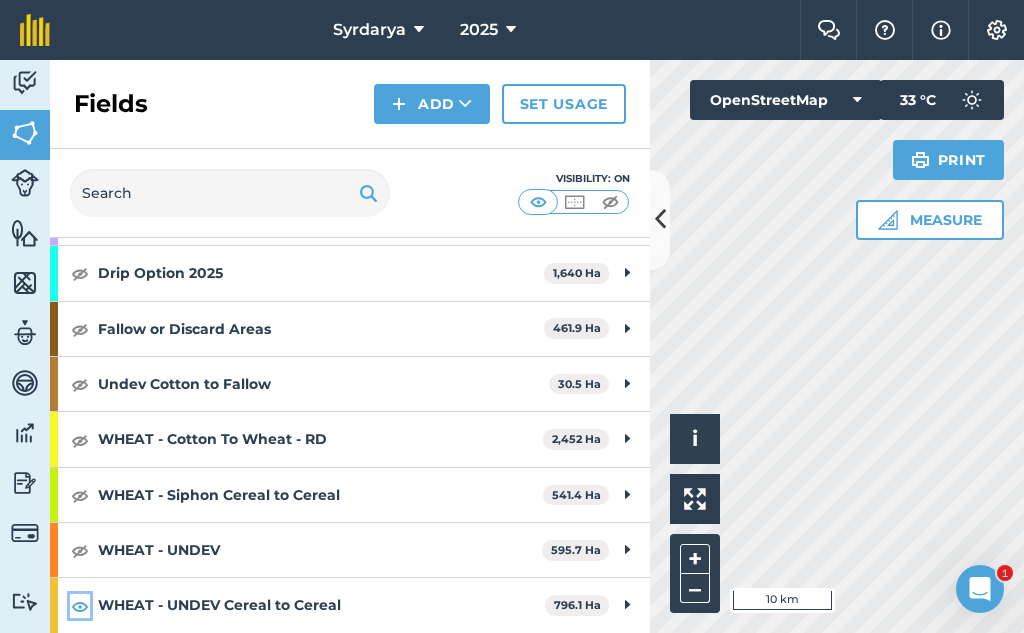 click at bounding box center (80, 606) 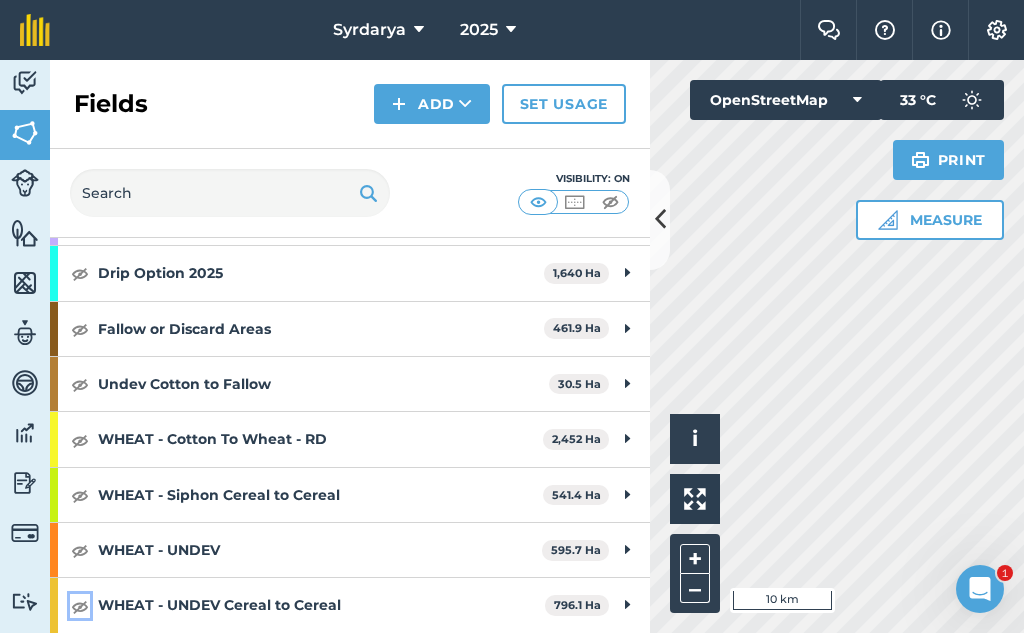 click at bounding box center (80, 606) 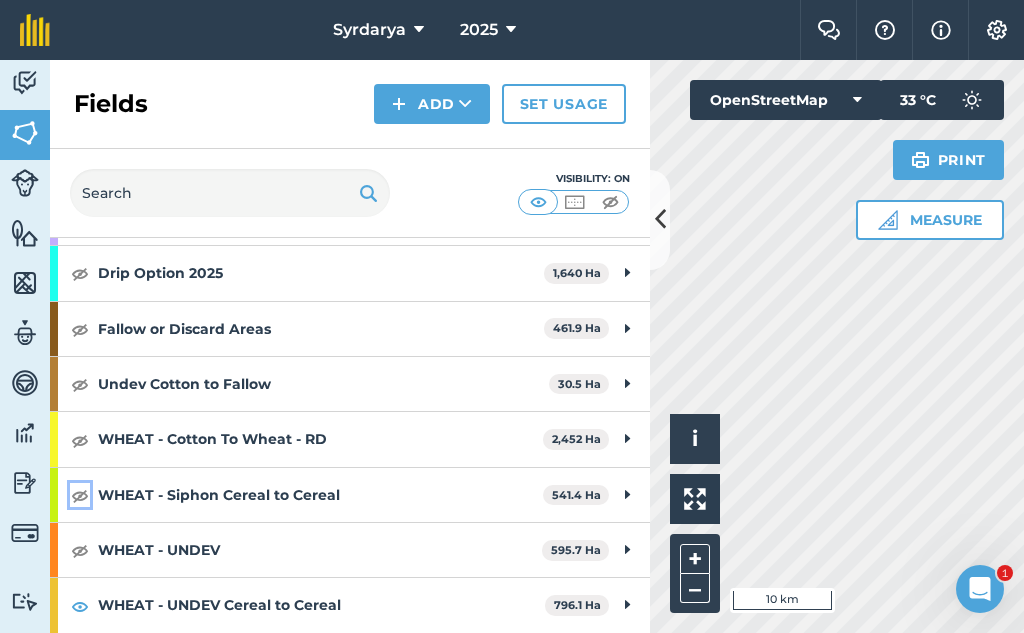 click at bounding box center [80, 495] 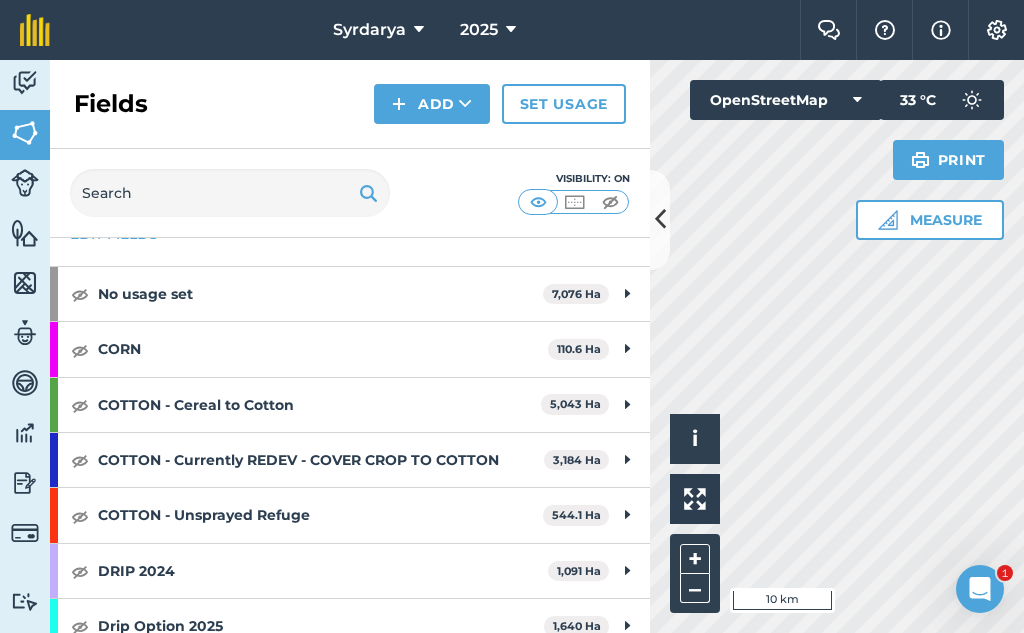 scroll, scrollTop: 100, scrollLeft: 0, axis: vertical 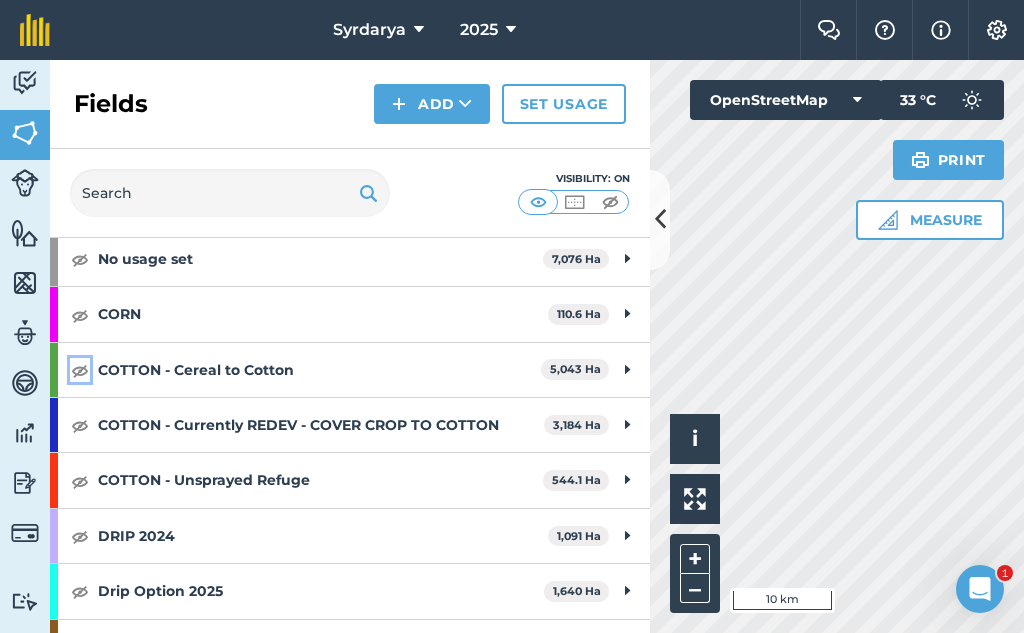 click at bounding box center [80, 370] 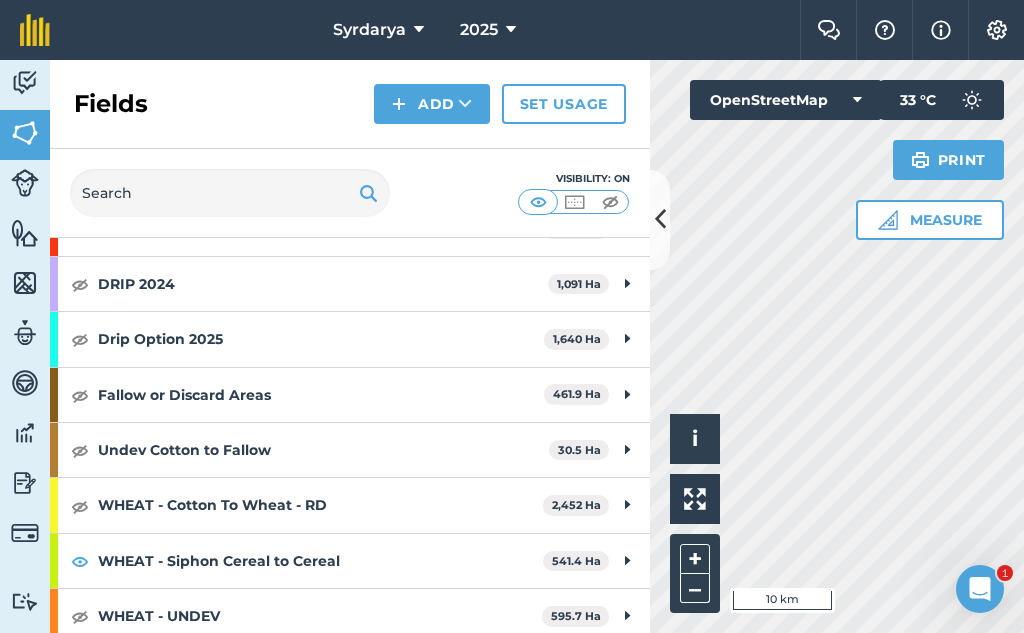 scroll, scrollTop: 318, scrollLeft: 0, axis: vertical 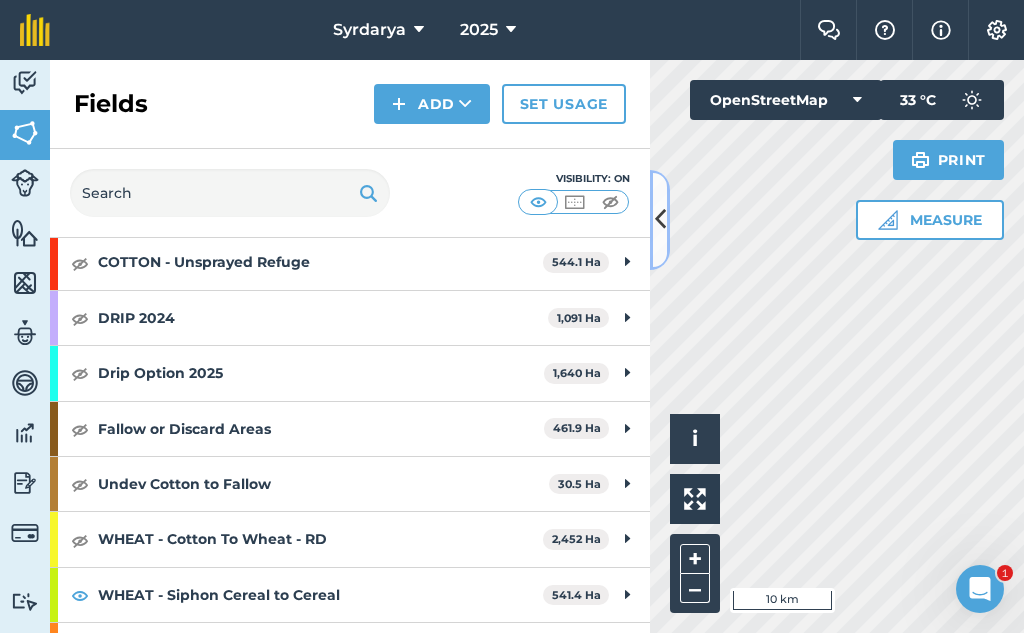 click at bounding box center (660, 219) 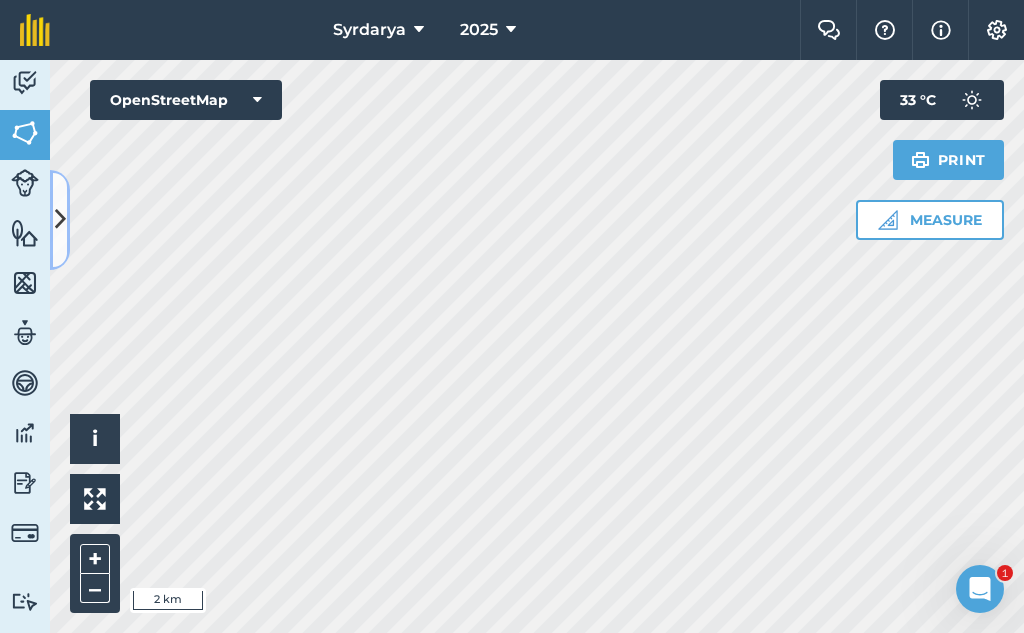 click at bounding box center (60, 219) 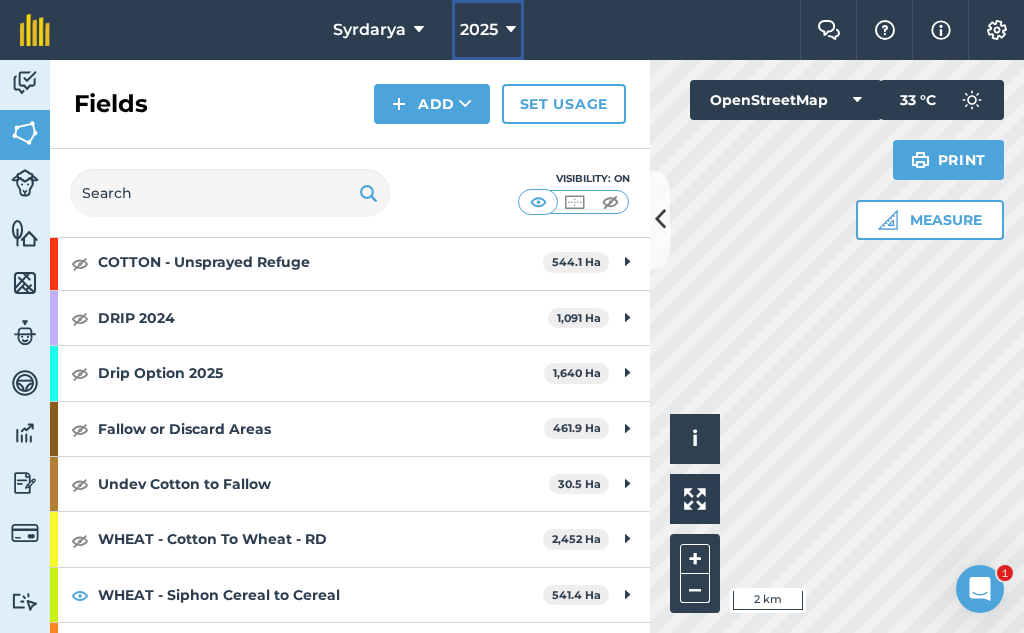 click on "2025" at bounding box center (479, 30) 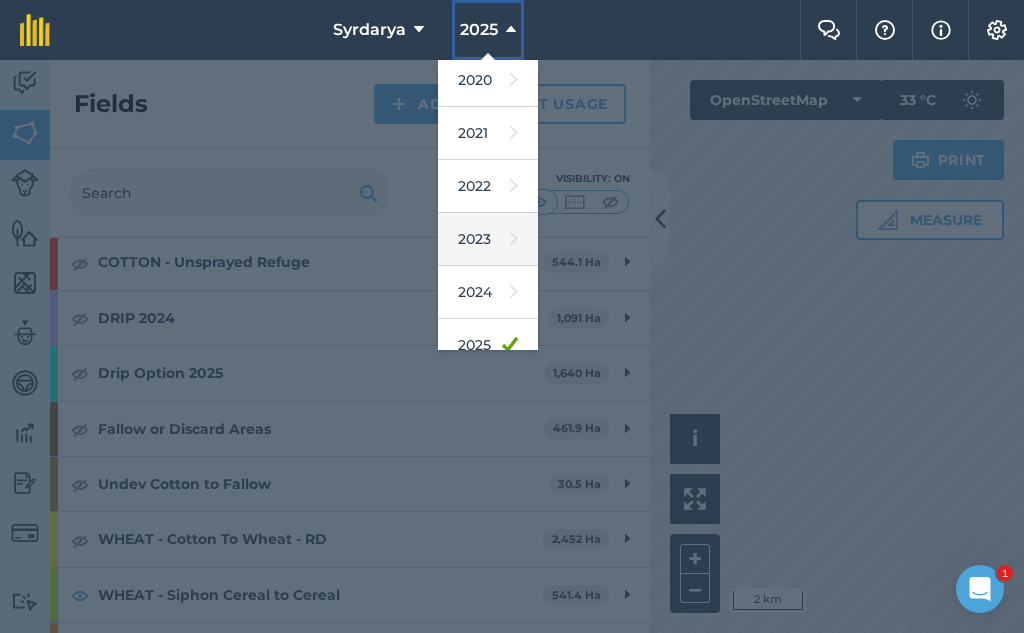 scroll, scrollTop: 240, scrollLeft: 0, axis: vertical 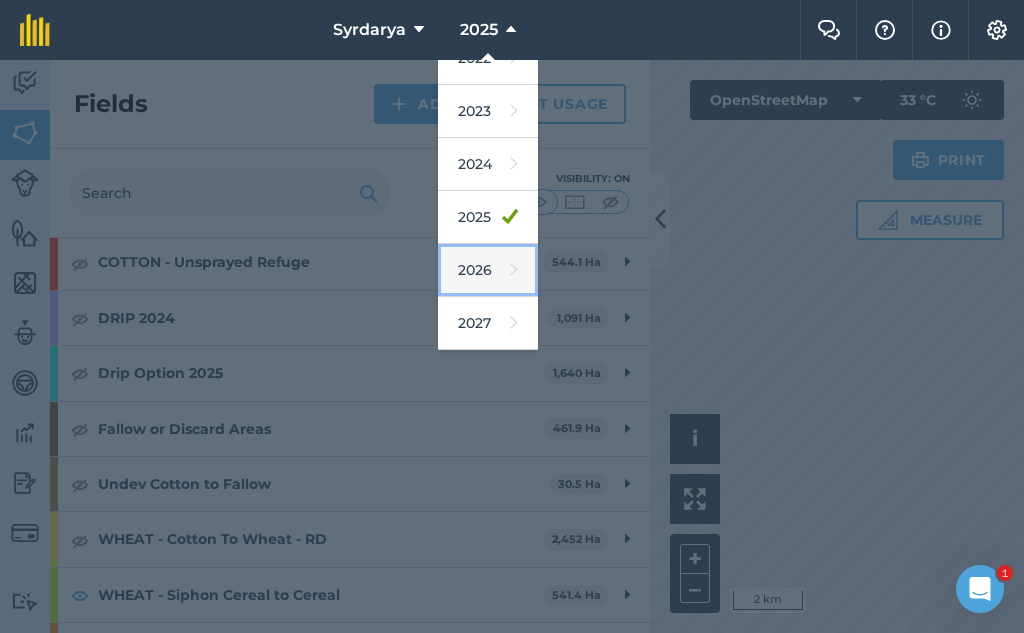 click on "2026" at bounding box center (488, 270) 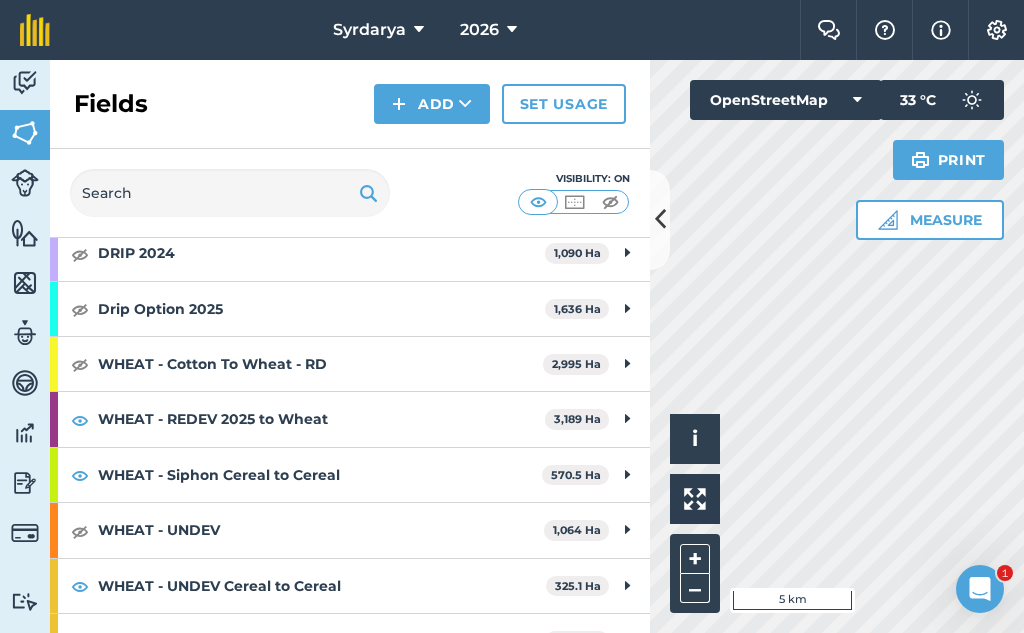 scroll, scrollTop: 639, scrollLeft: 0, axis: vertical 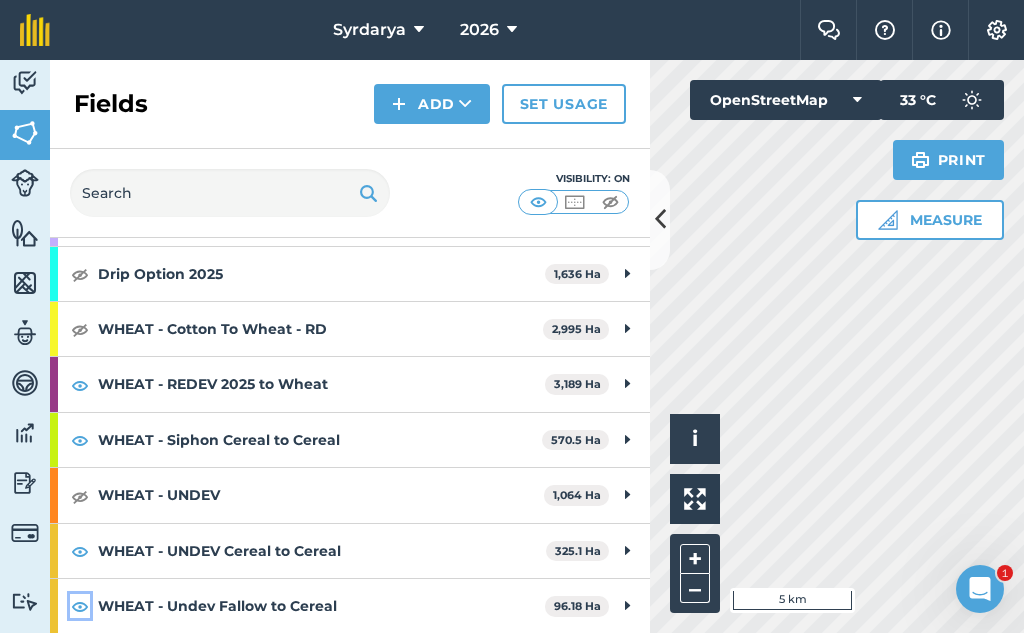 drag, startPoint x: 77, startPoint y: 606, endPoint x: 84, endPoint y: 597, distance: 11.401754 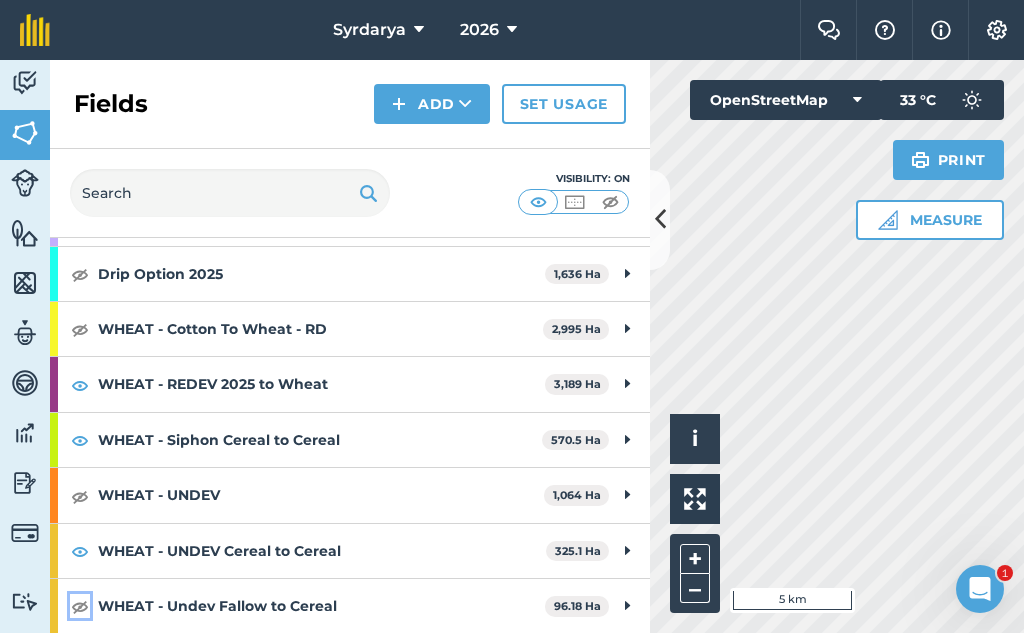 click at bounding box center [80, 606] 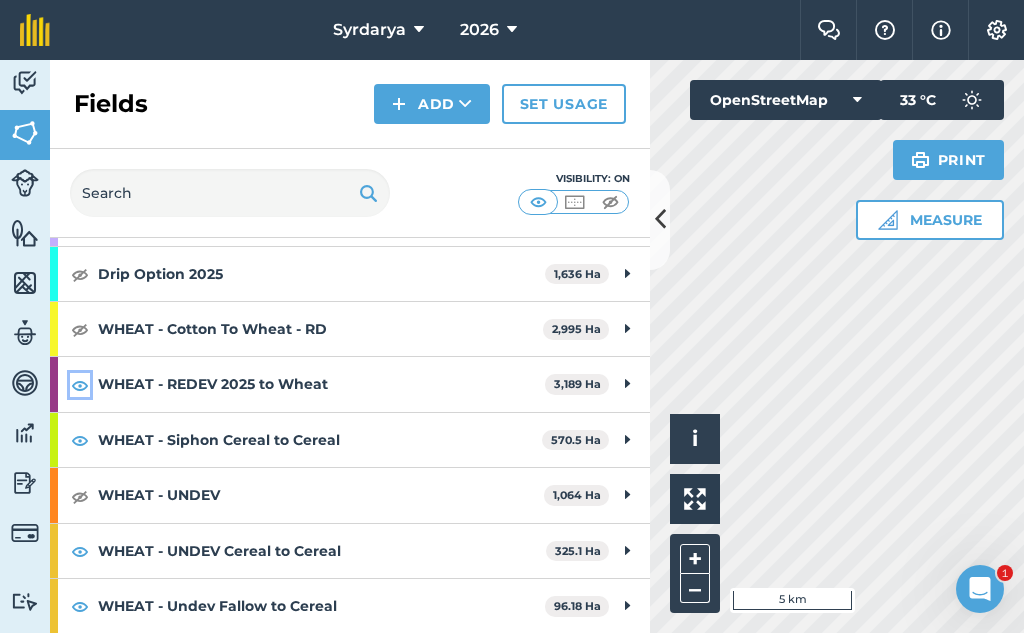 click at bounding box center [80, 385] 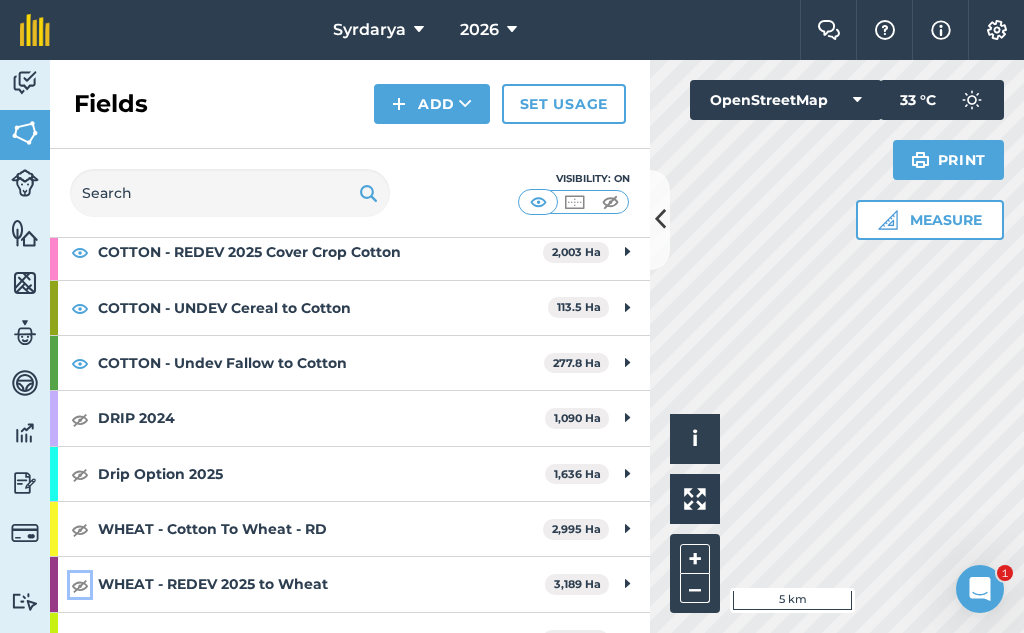 scroll, scrollTop: 339, scrollLeft: 0, axis: vertical 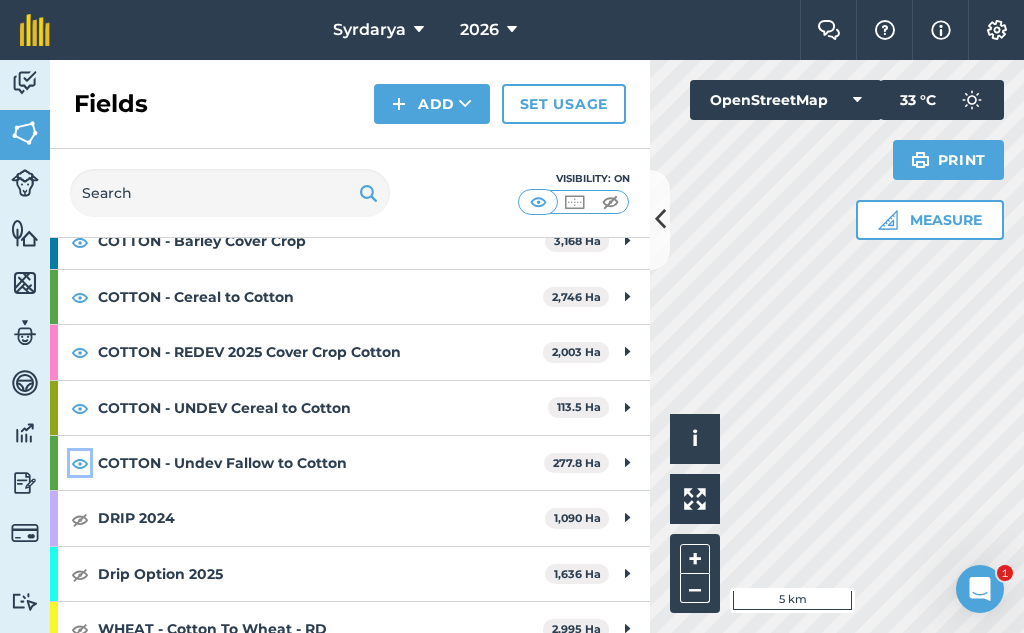 click at bounding box center [80, 463] 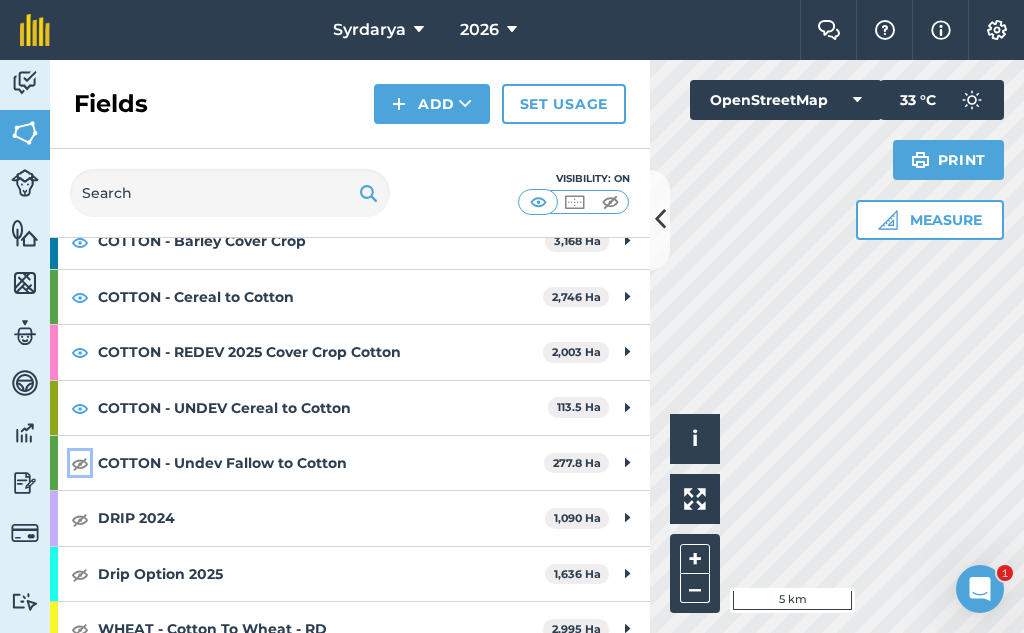 click at bounding box center (80, 463) 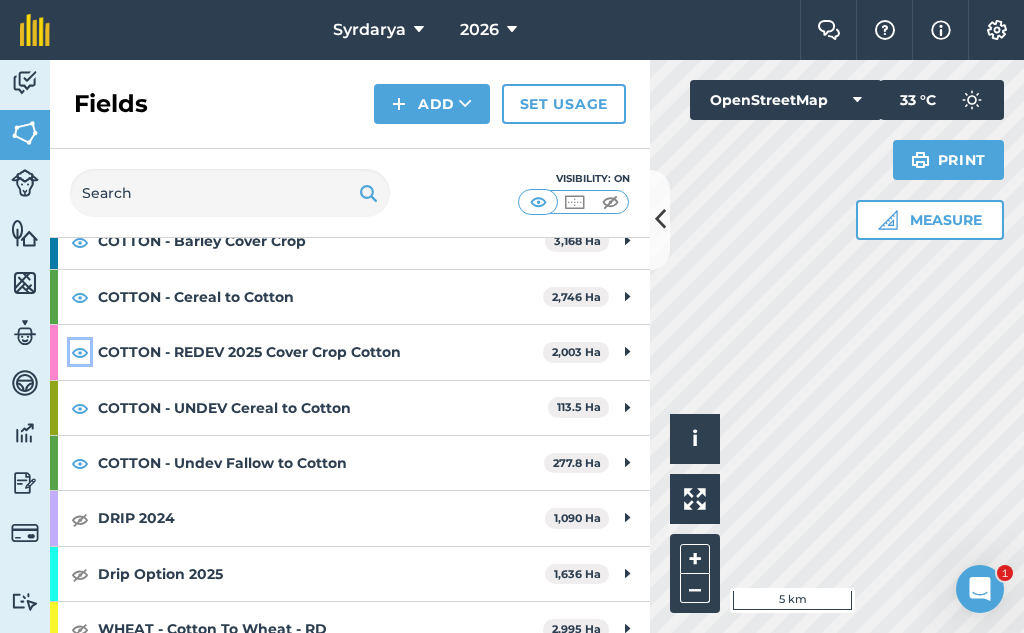 click at bounding box center (80, 352) 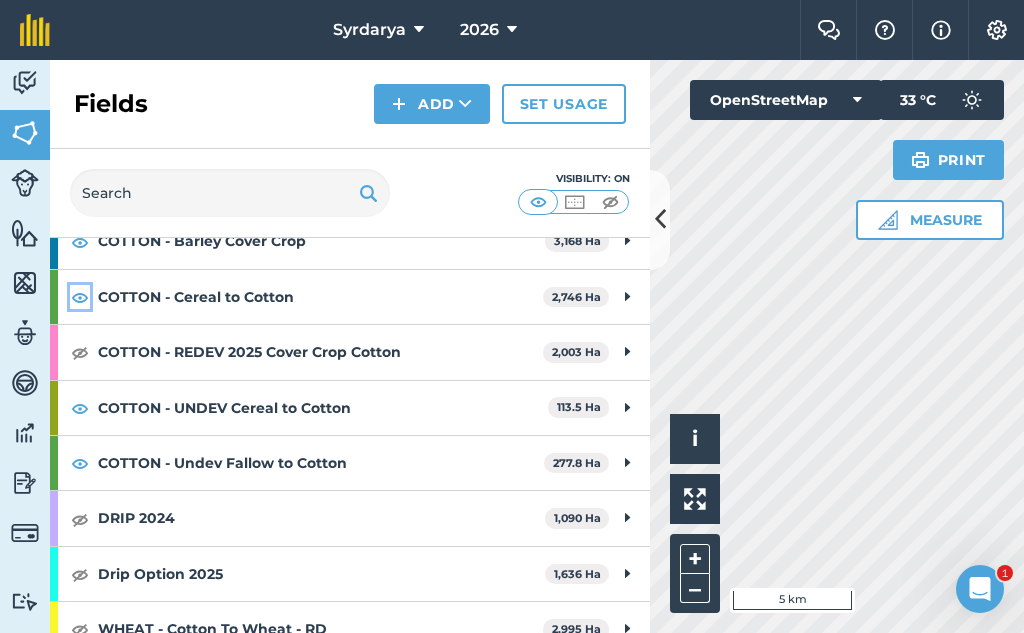 click at bounding box center [80, 297] 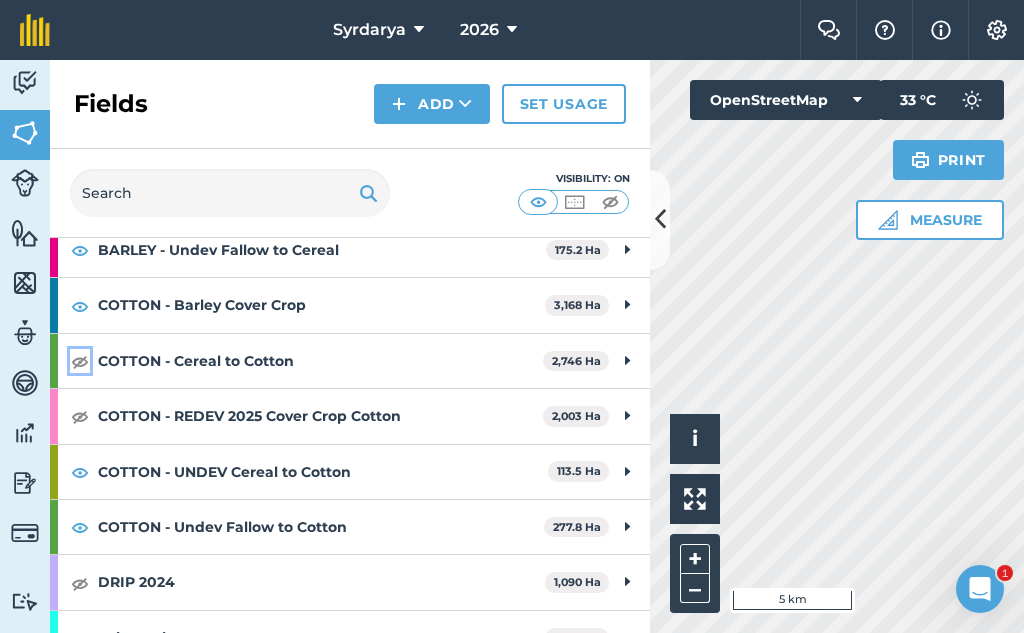 scroll, scrollTop: 239, scrollLeft: 0, axis: vertical 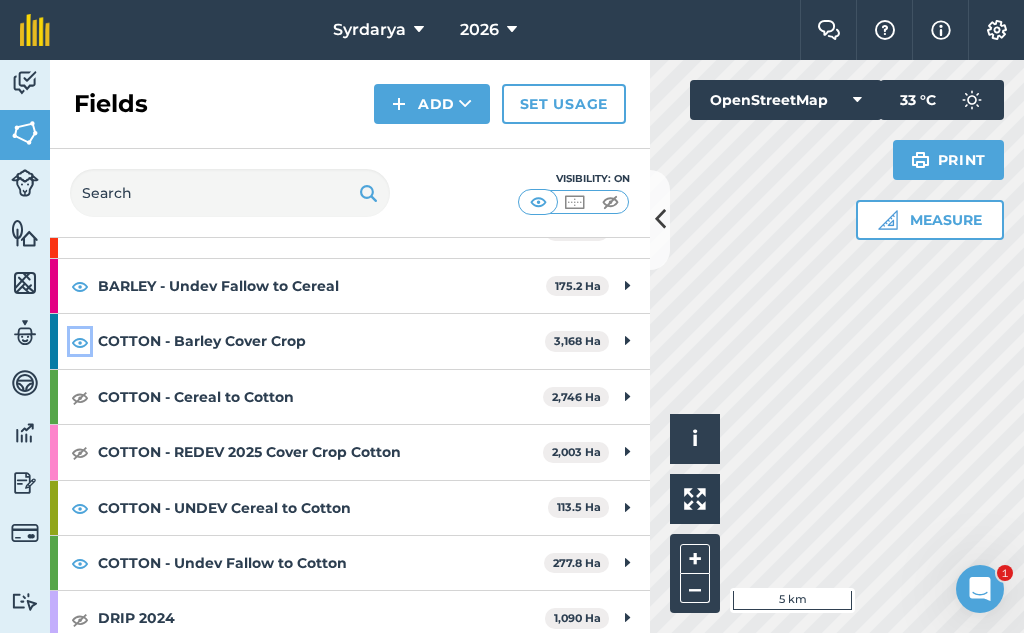 click at bounding box center (80, 342) 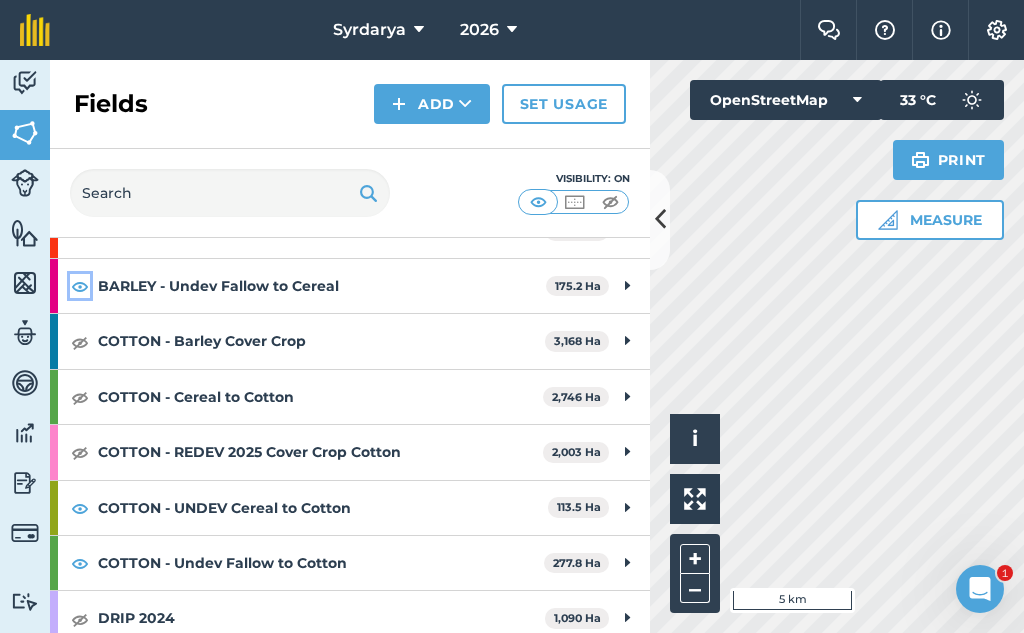 click at bounding box center [80, 286] 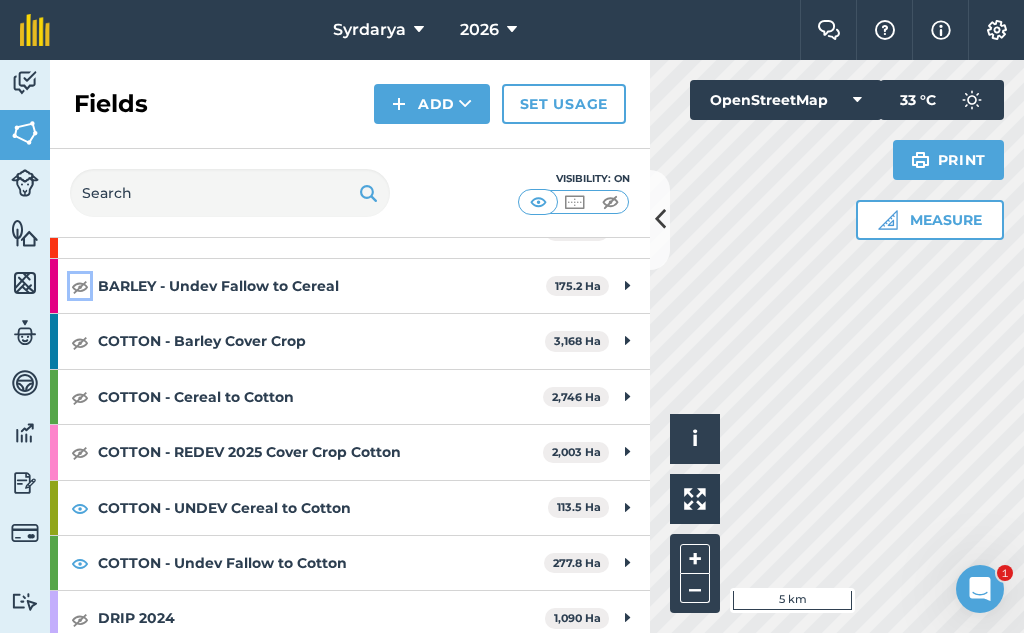 click at bounding box center (80, 286) 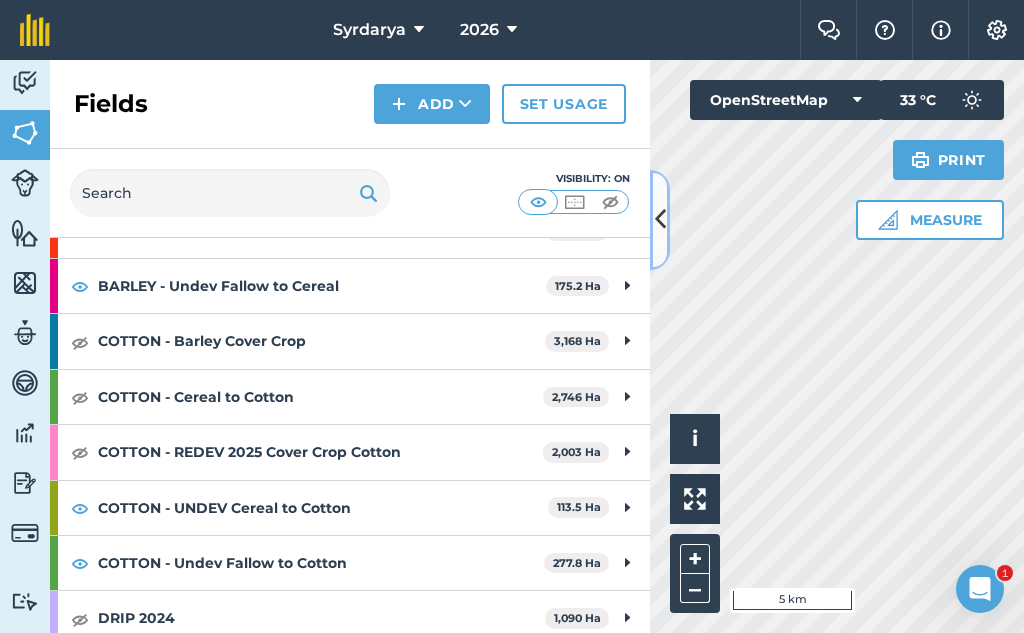 click at bounding box center (660, 219) 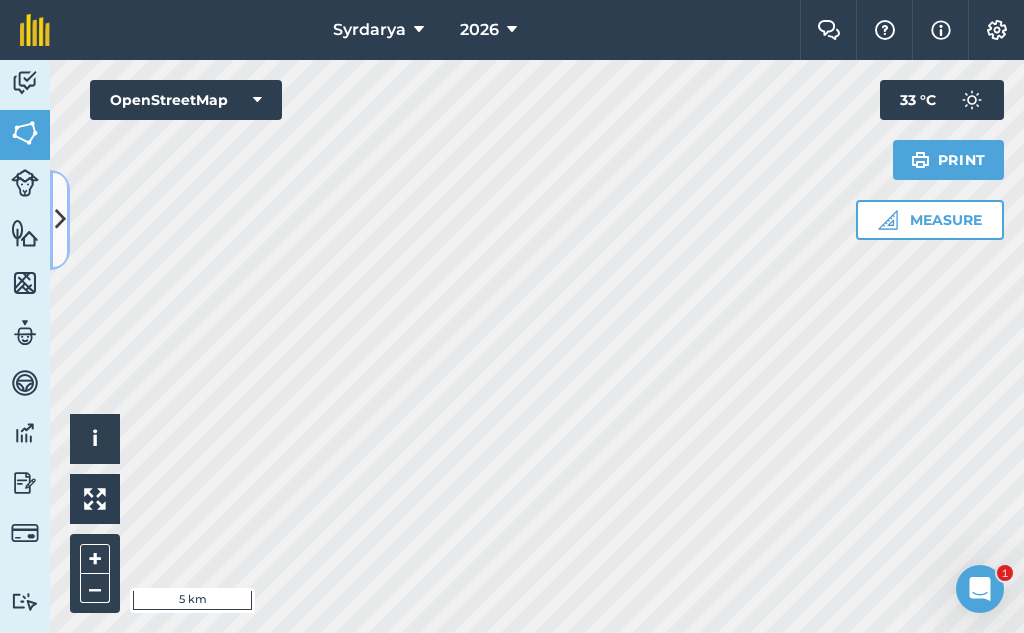 click at bounding box center (60, 219) 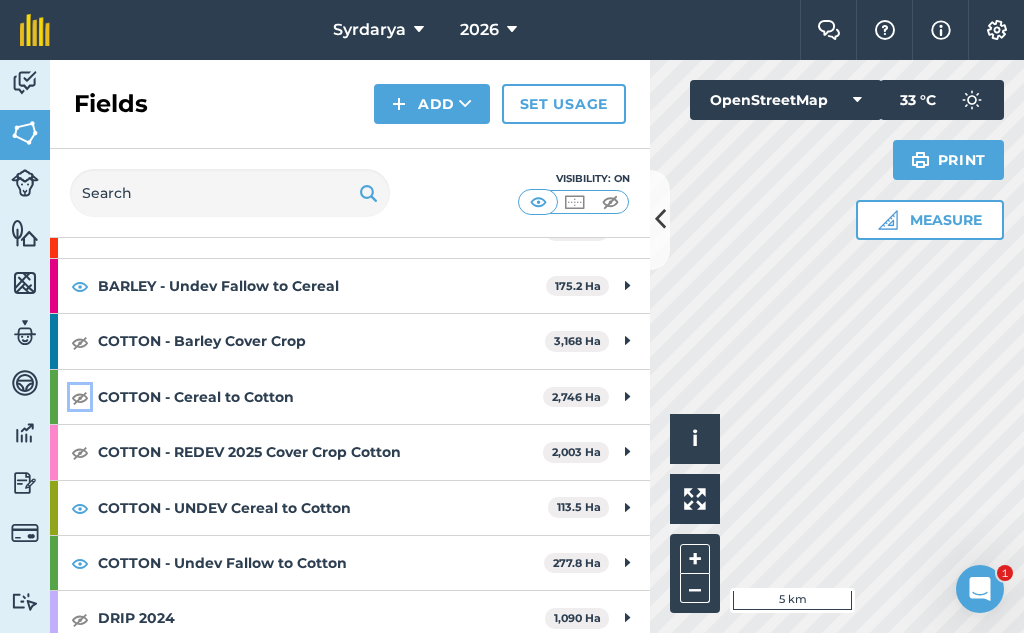 click at bounding box center (80, 397) 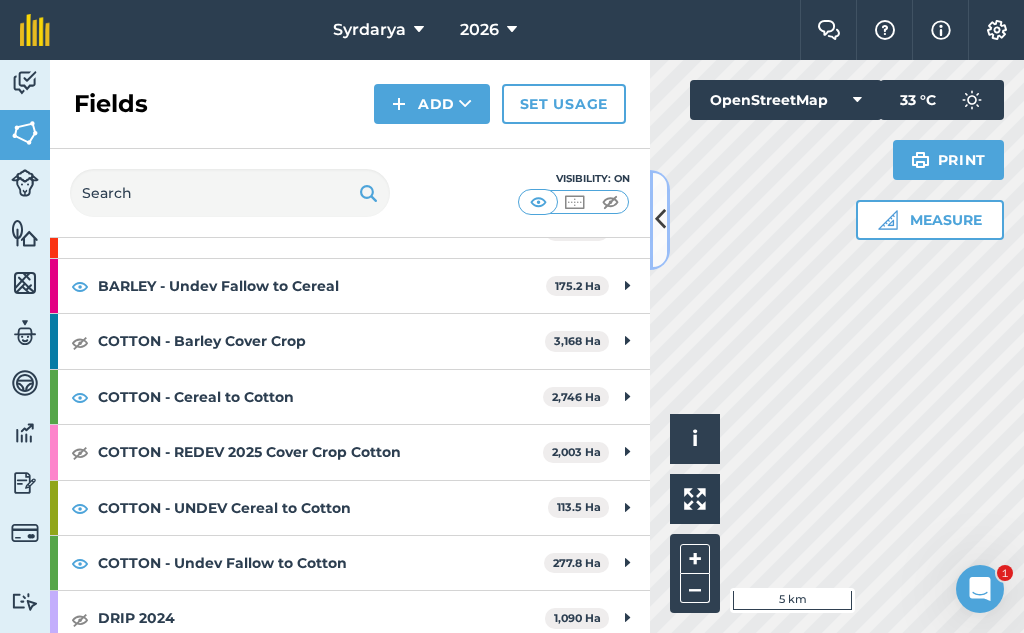 click at bounding box center (660, 219) 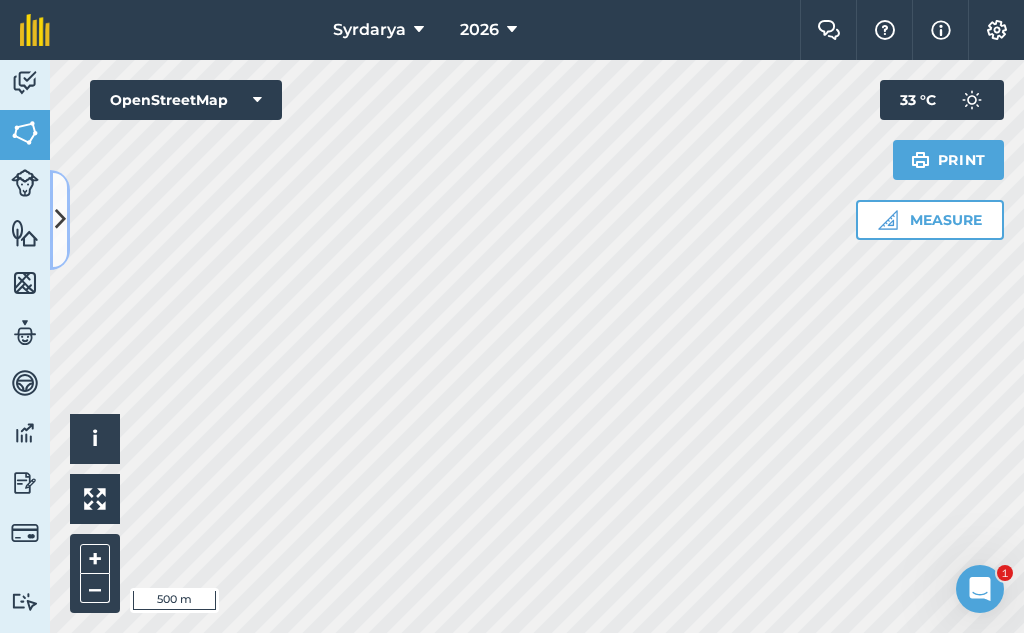 click at bounding box center [60, 219] 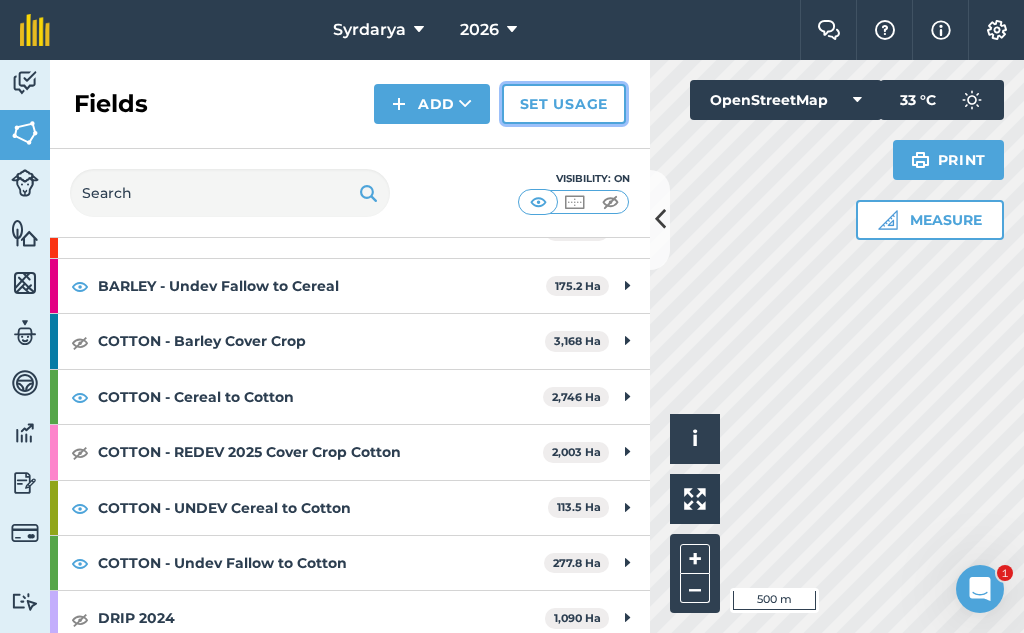 click on "Set usage" at bounding box center (564, 104) 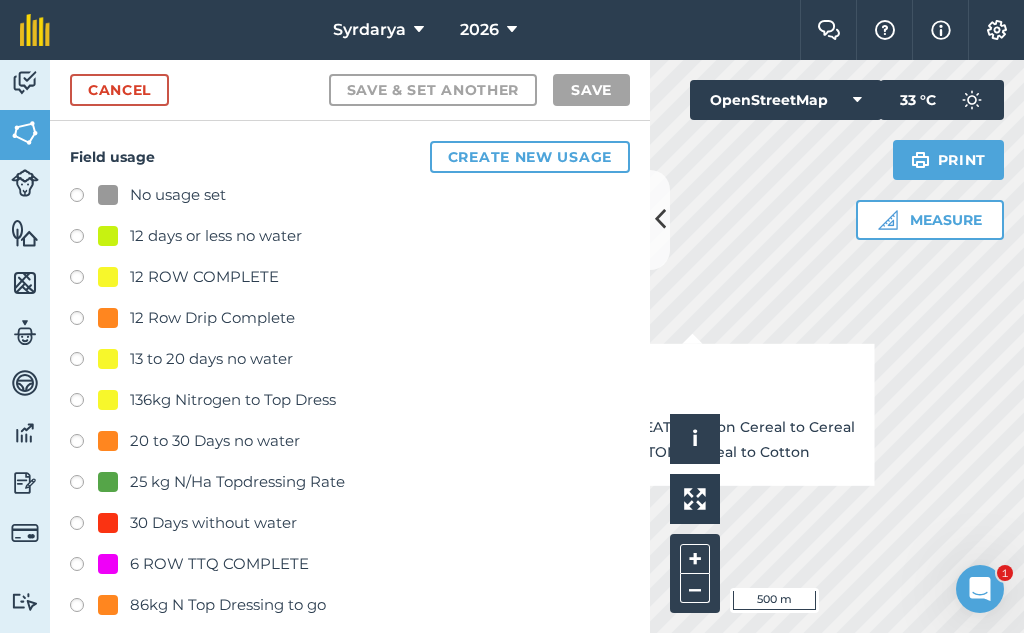 checkbox on "true" 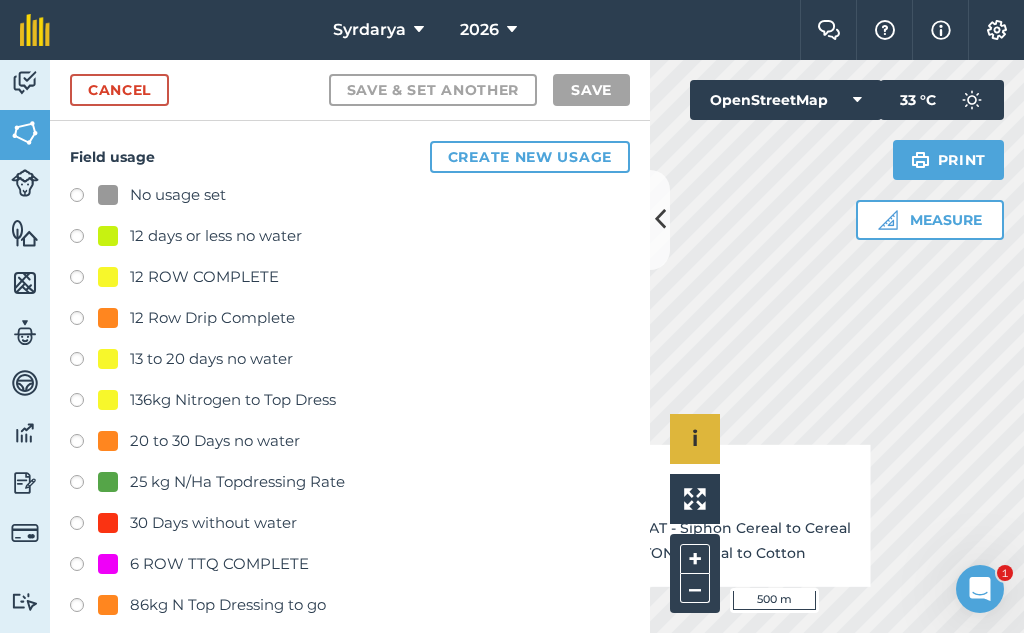 checkbox on "true" 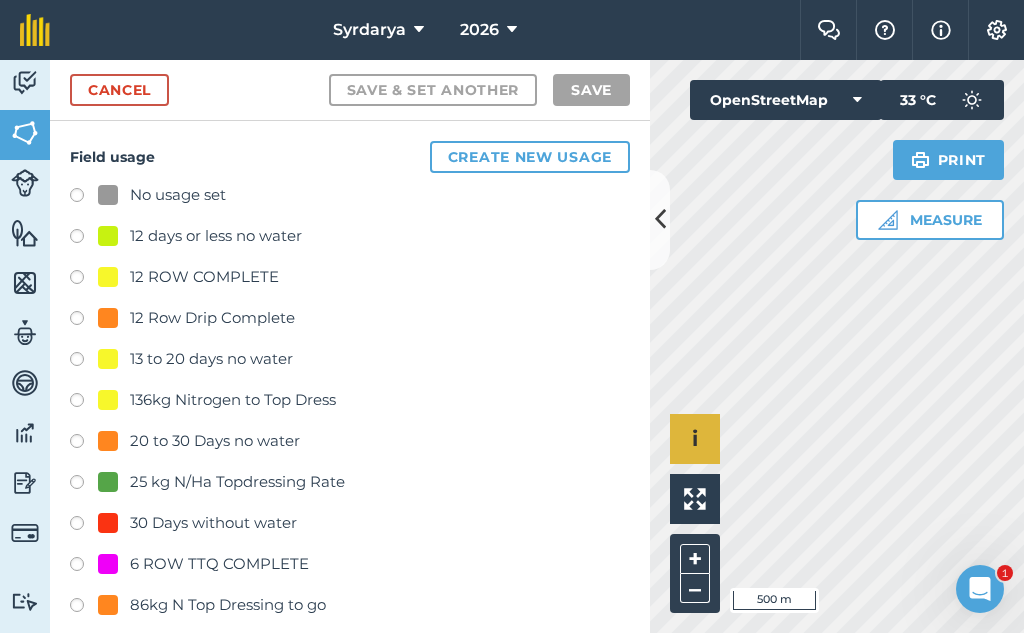 checkbox on "true" 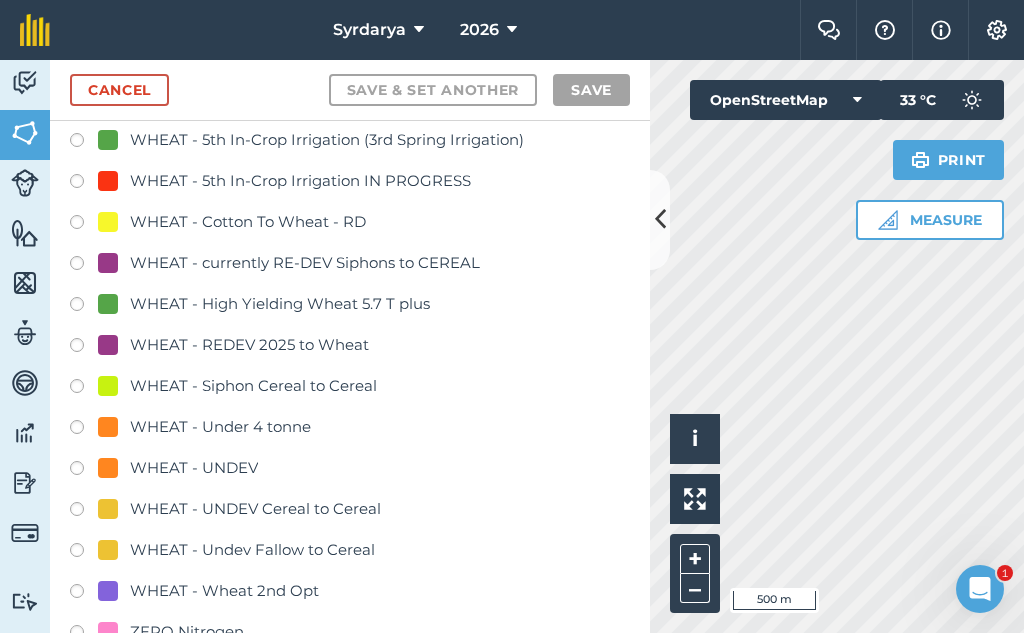 scroll, scrollTop: 4100, scrollLeft: 0, axis: vertical 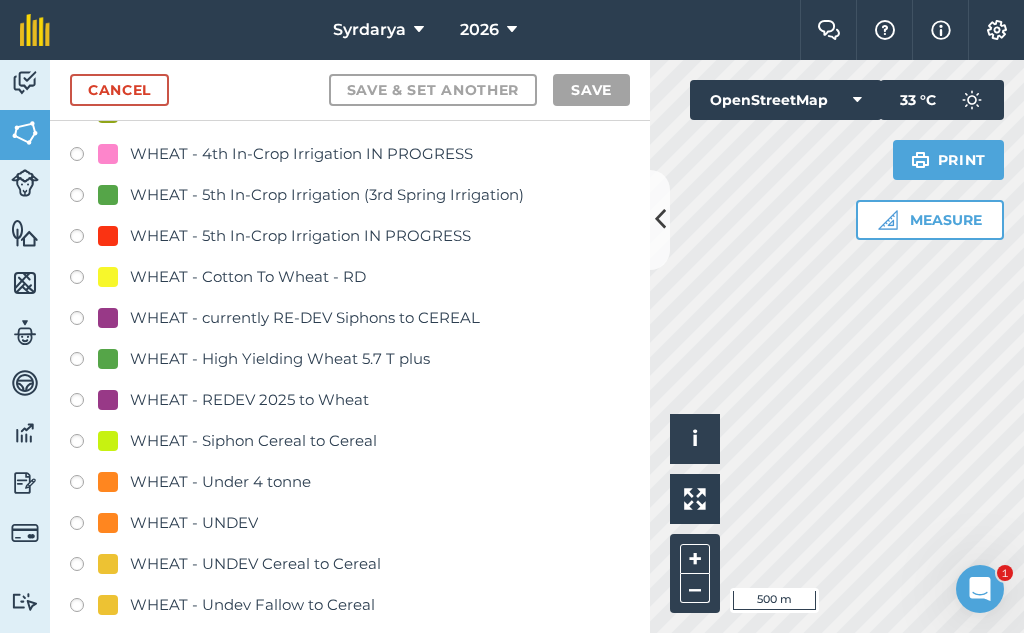 click at bounding box center [84, 280] 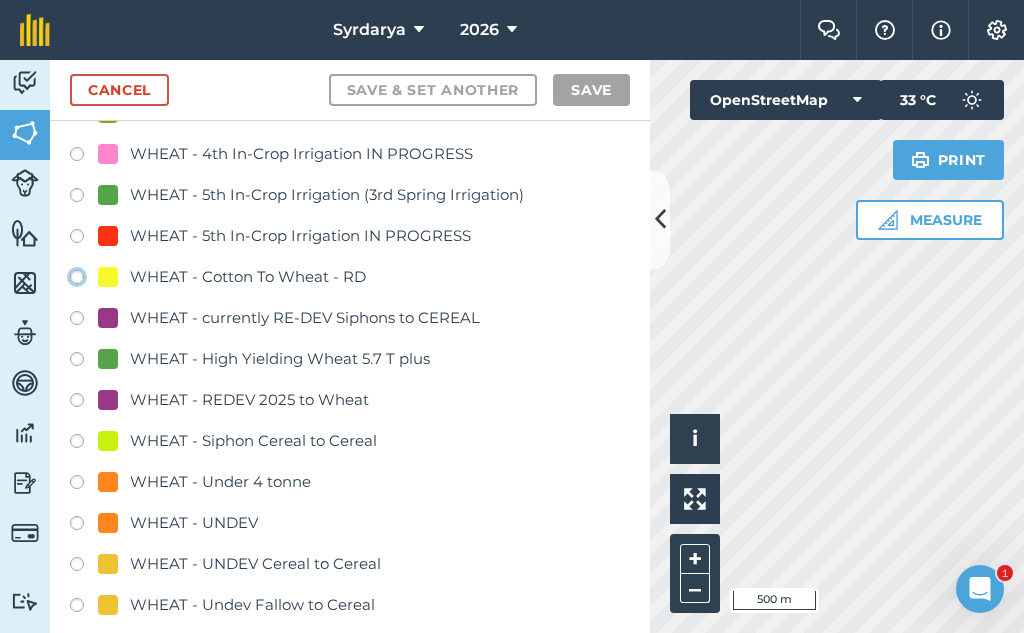 click on "WHEAT - Cotton To Wheat - RD" at bounding box center (-9923, 276) 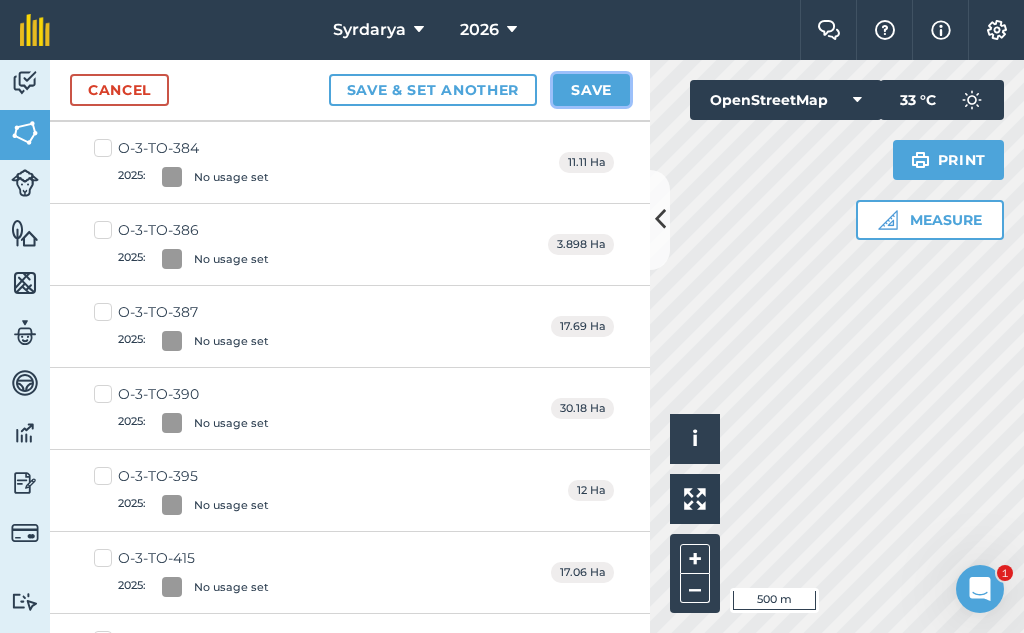 click on "Save" at bounding box center (591, 90) 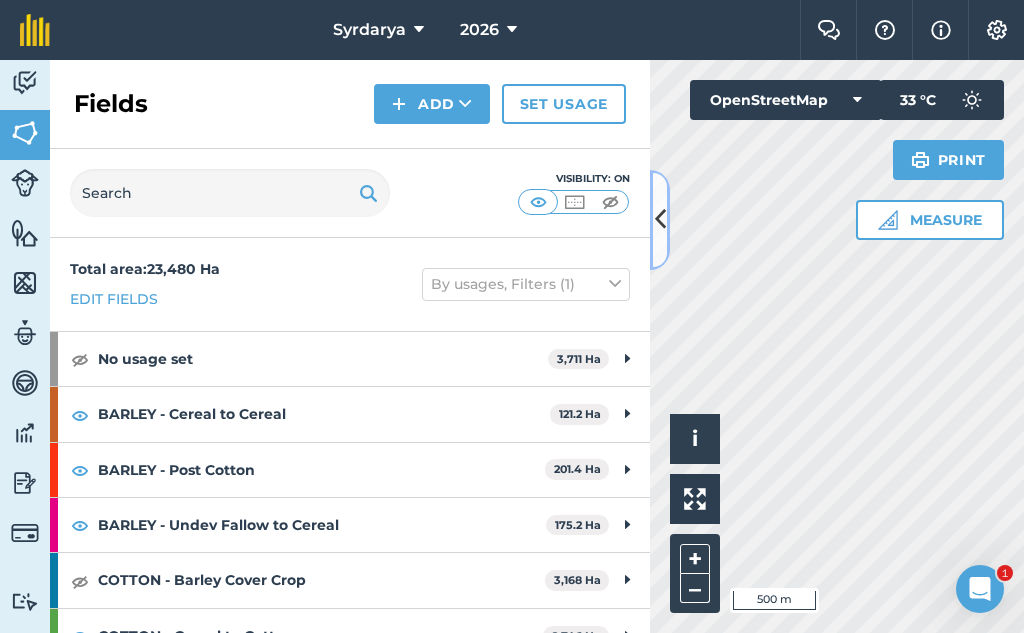 click at bounding box center [660, 219] 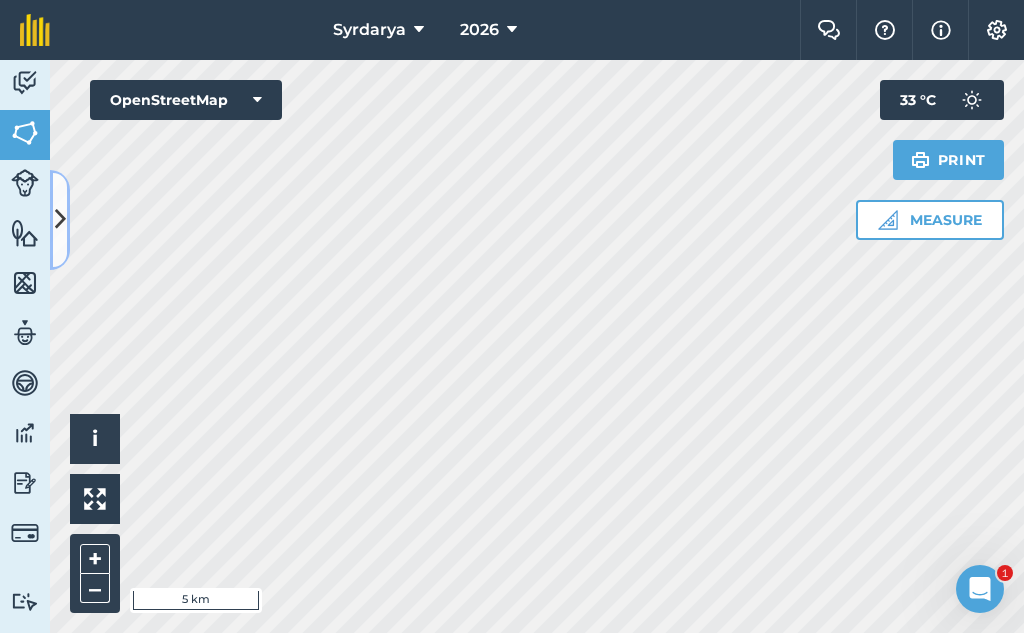 click at bounding box center [60, 219] 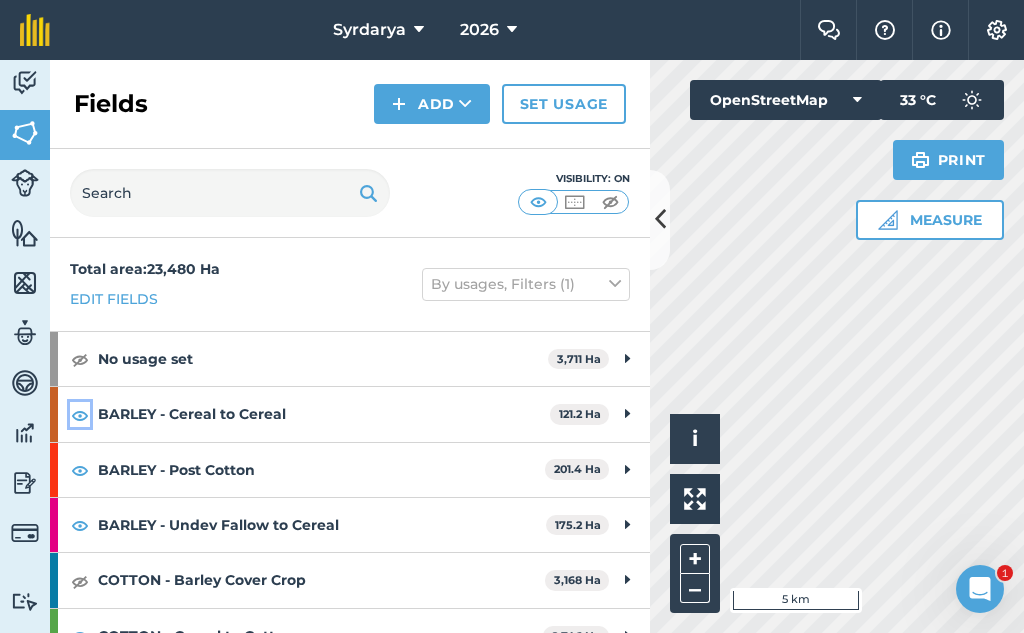 click at bounding box center (80, 415) 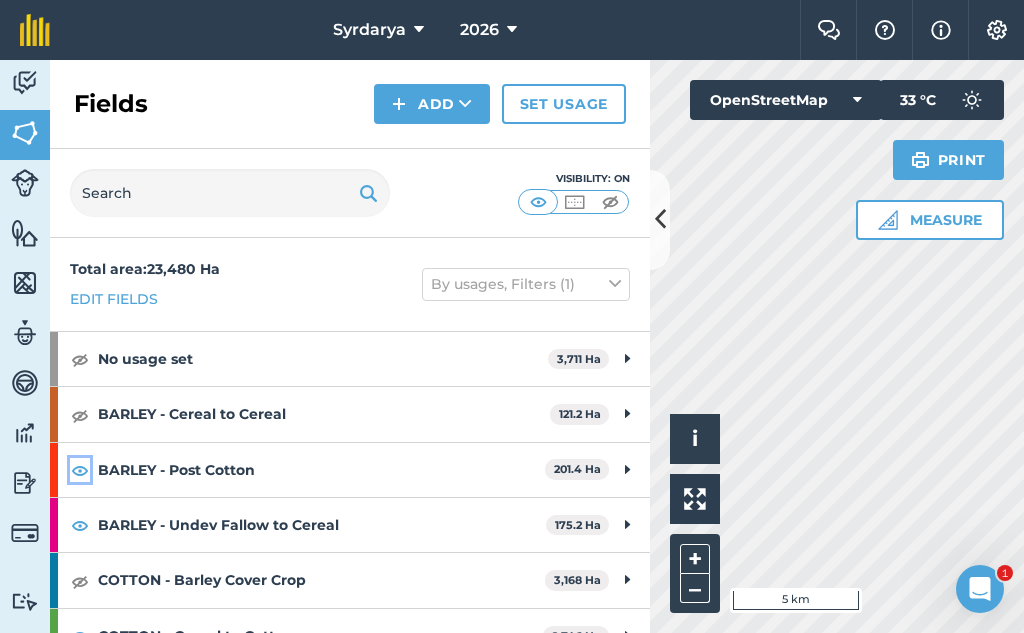 click at bounding box center [80, 470] 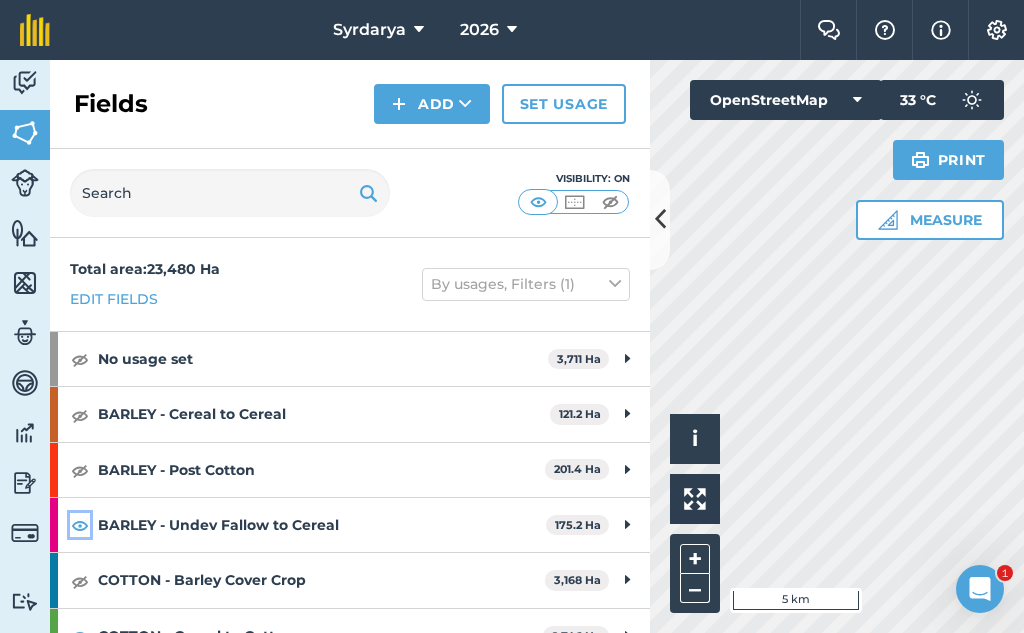 click at bounding box center [80, 525] 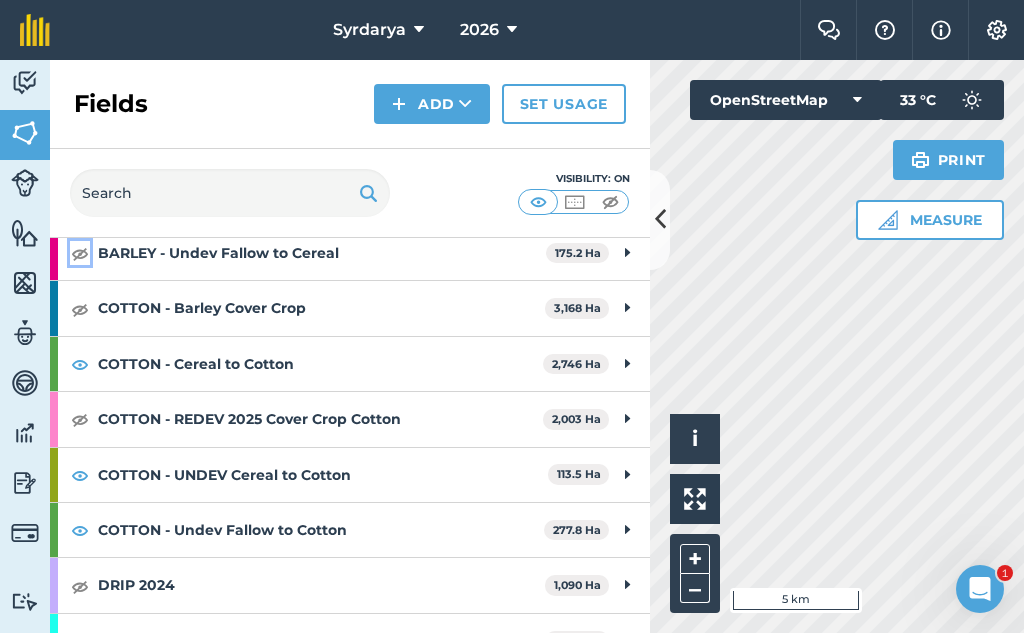 scroll, scrollTop: 300, scrollLeft: 0, axis: vertical 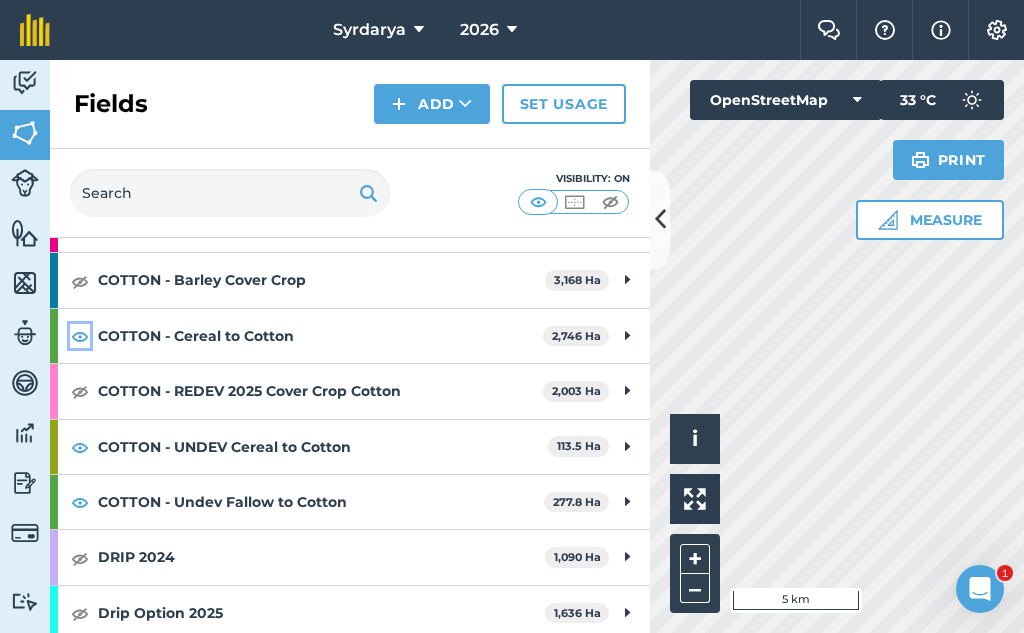 click at bounding box center (80, 336) 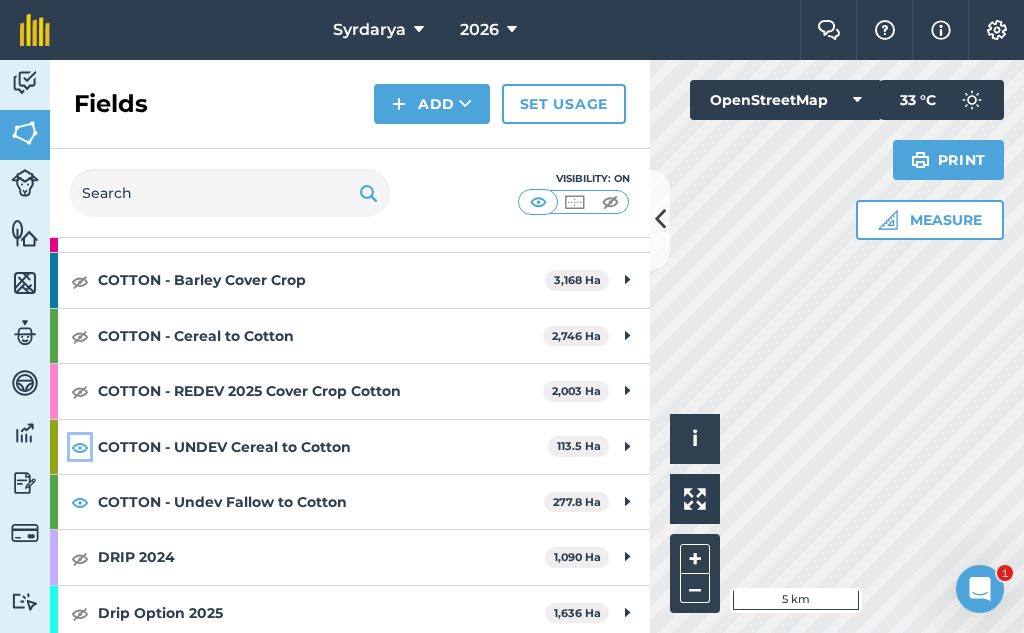 click at bounding box center [80, 447] 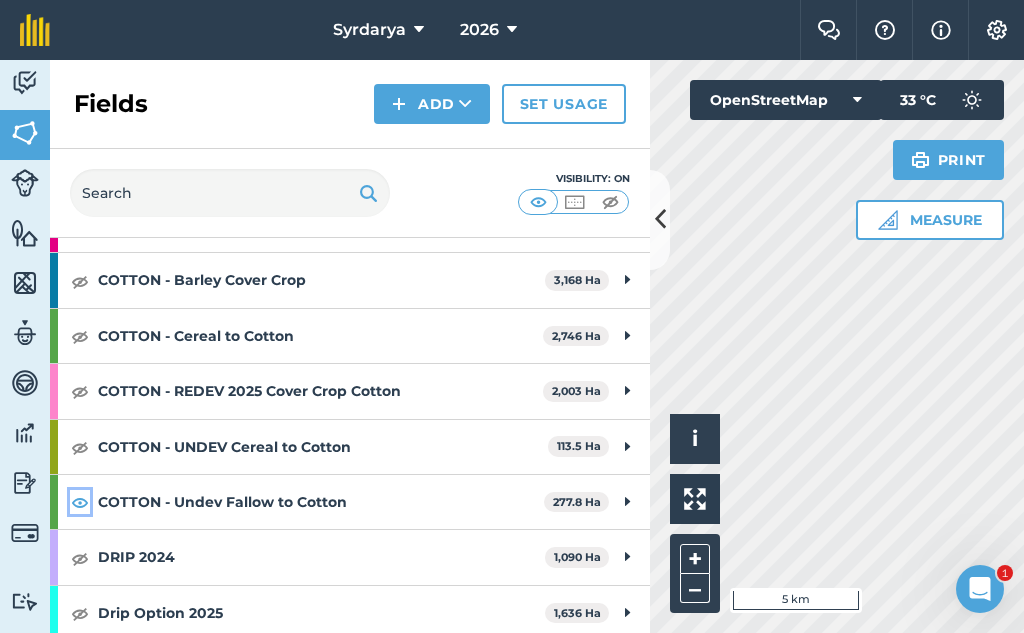 click at bounding box center (80, 502) 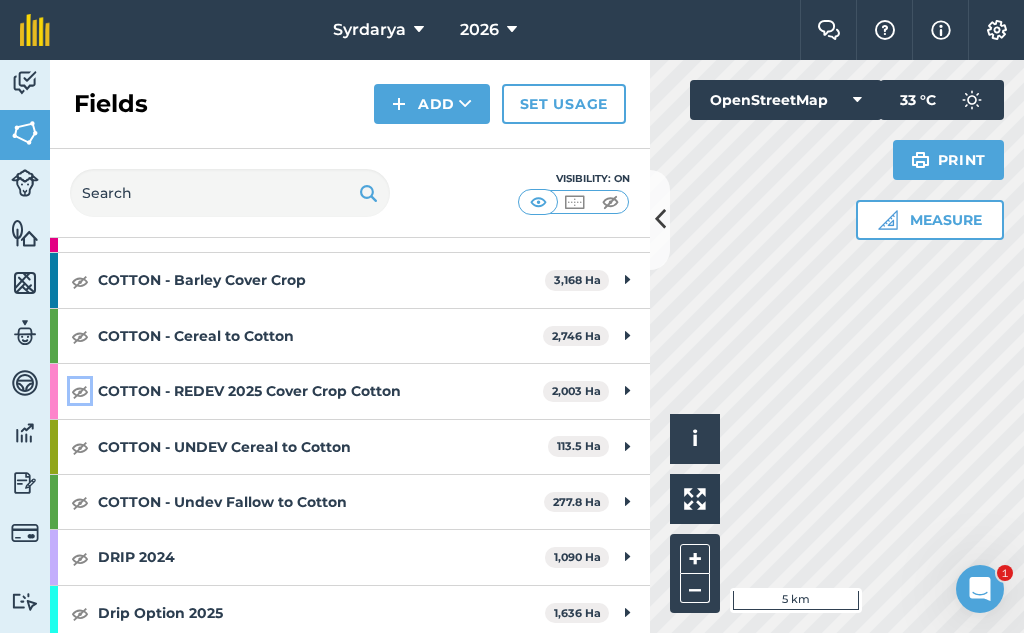 click at bounding box center (80, 391) 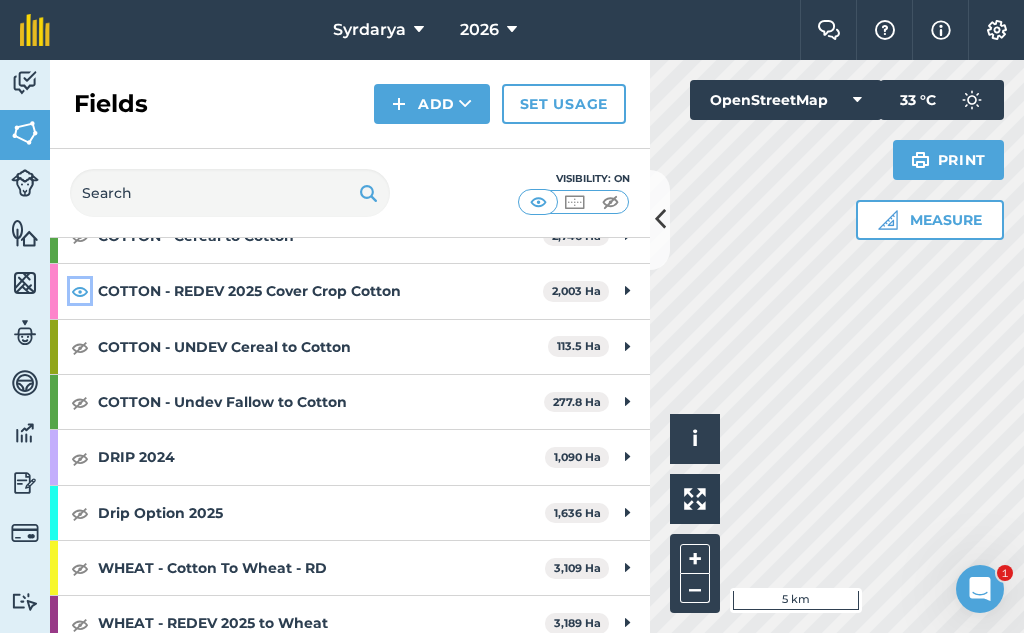 scroll, scrollTop: 500, scrollLeft: 0, axis: vertical 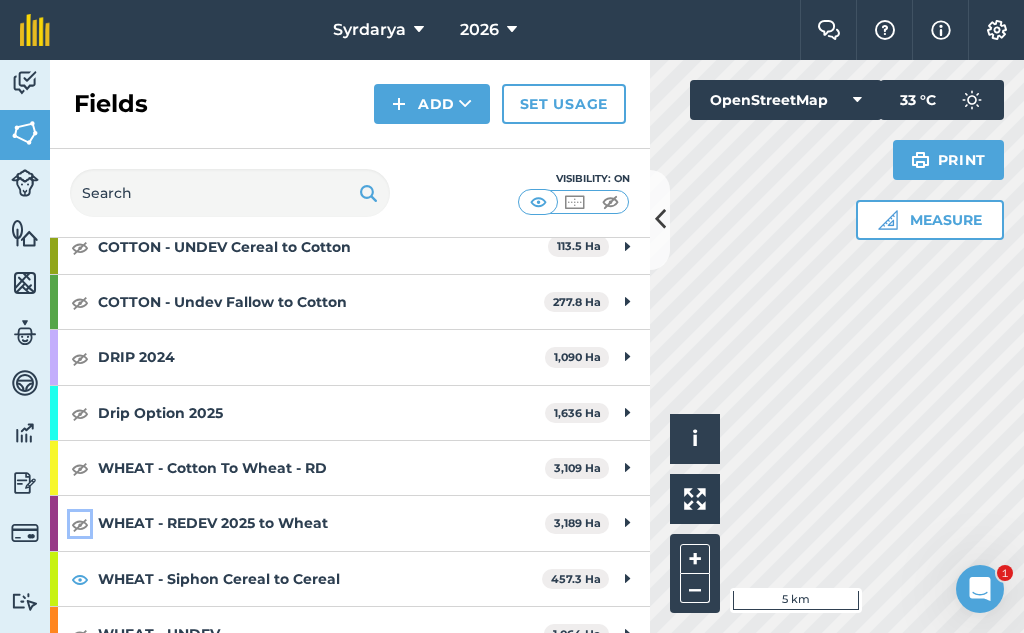 click at bounding box center (80, 524) 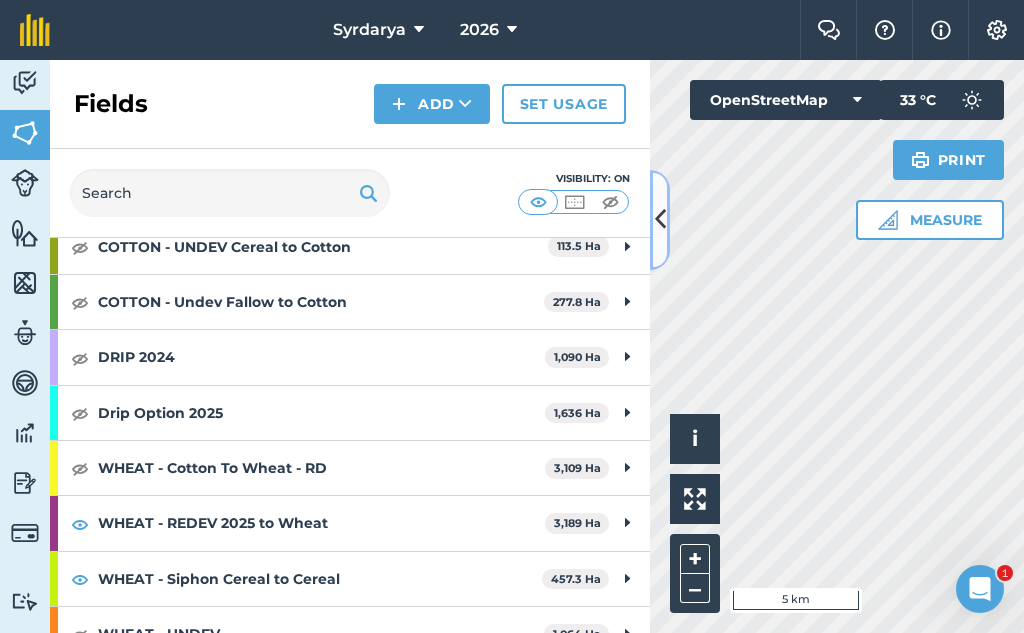 click at bounding box center (660, 219) 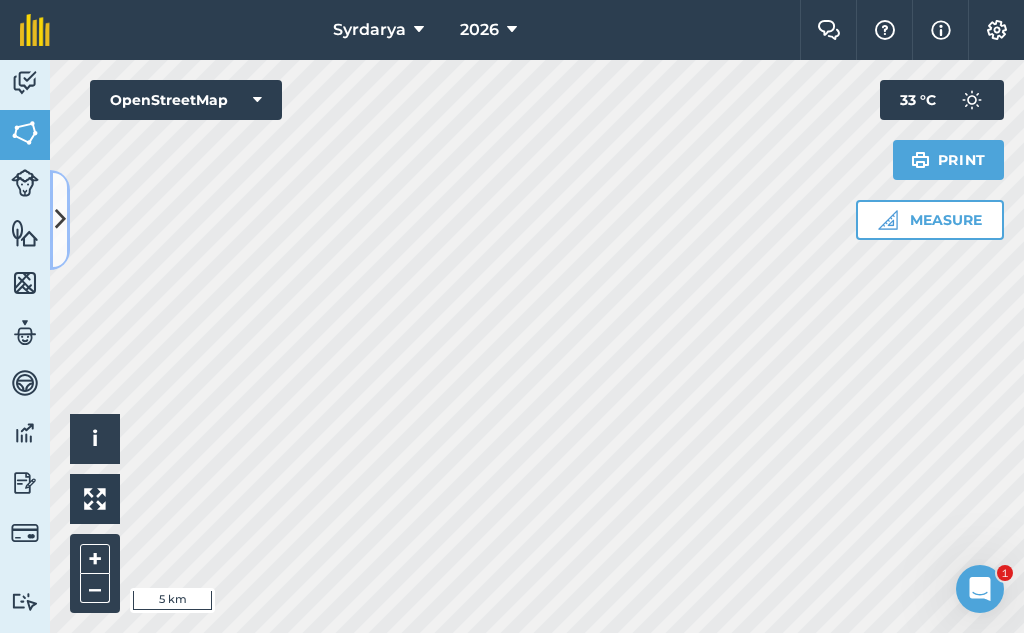 click at bounding box center (60, 219) 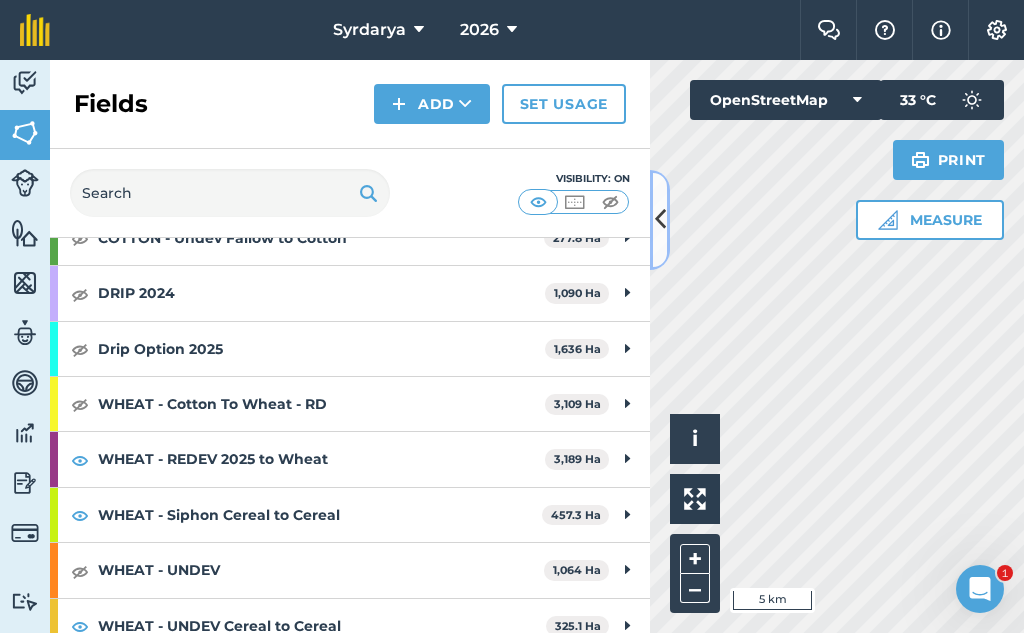 scroll, scrollTop: 639, scrollLeft: 0, axis: vertical 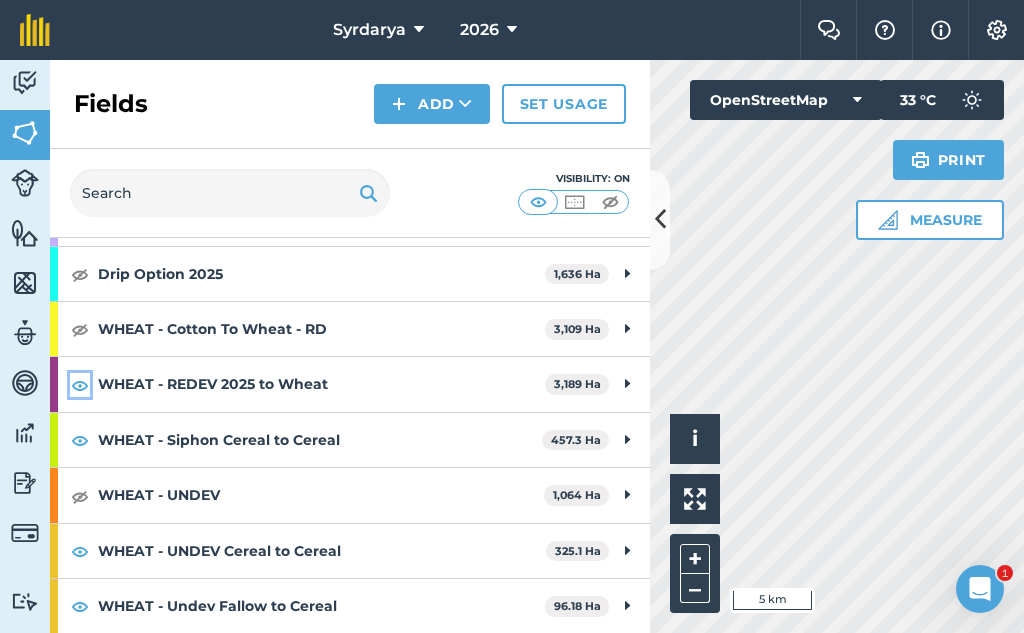 click at bounding box center (80, 385) 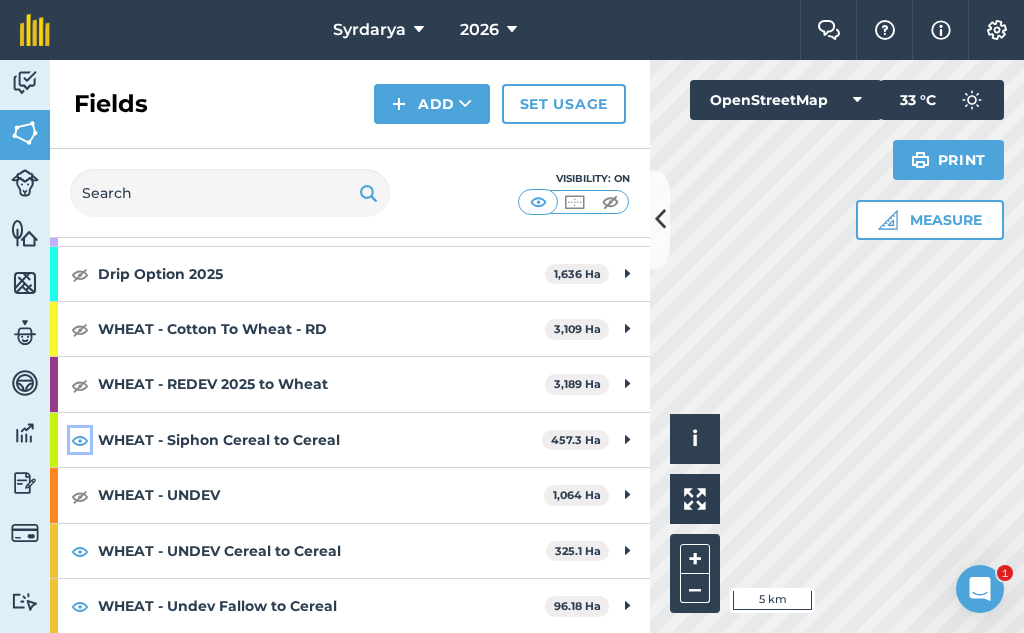 click at bounding box center (80, 440) 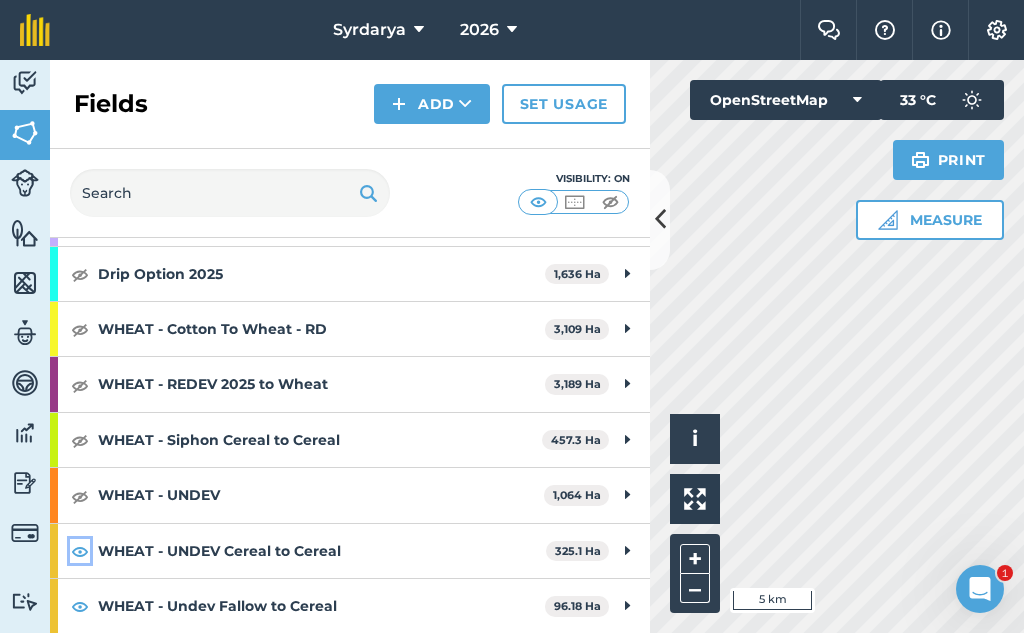 click at bounding box center [80, 551] 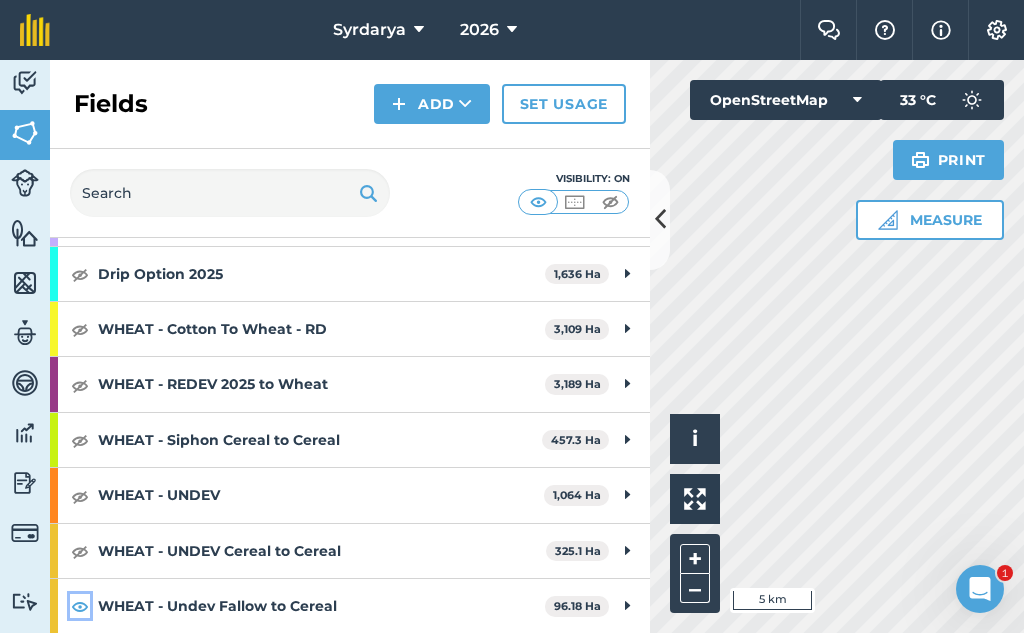 click at bounding box center [80, 606] 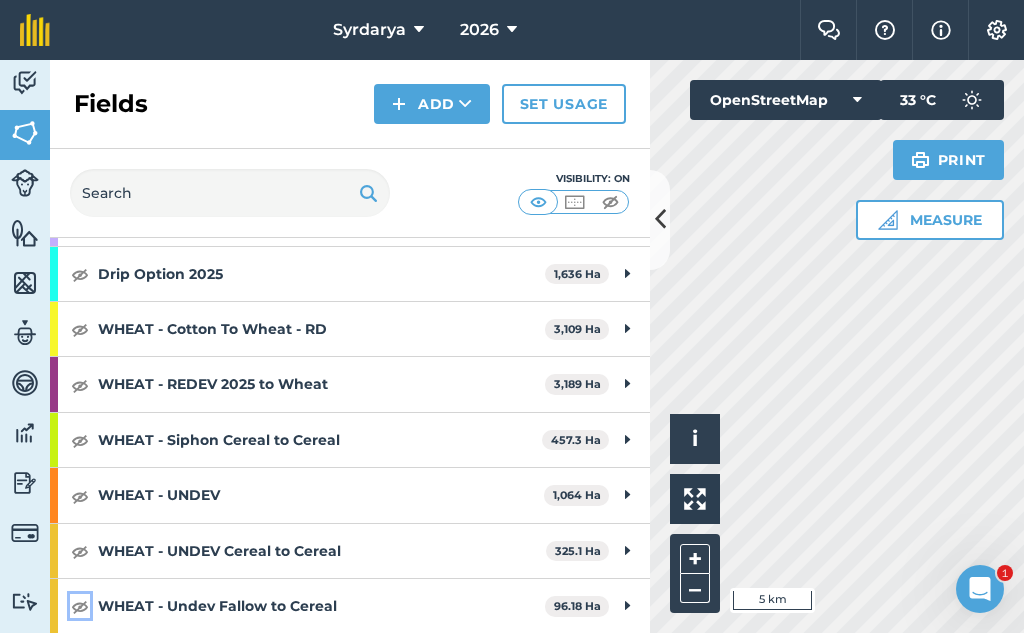 click at bounding box center (80, 606) 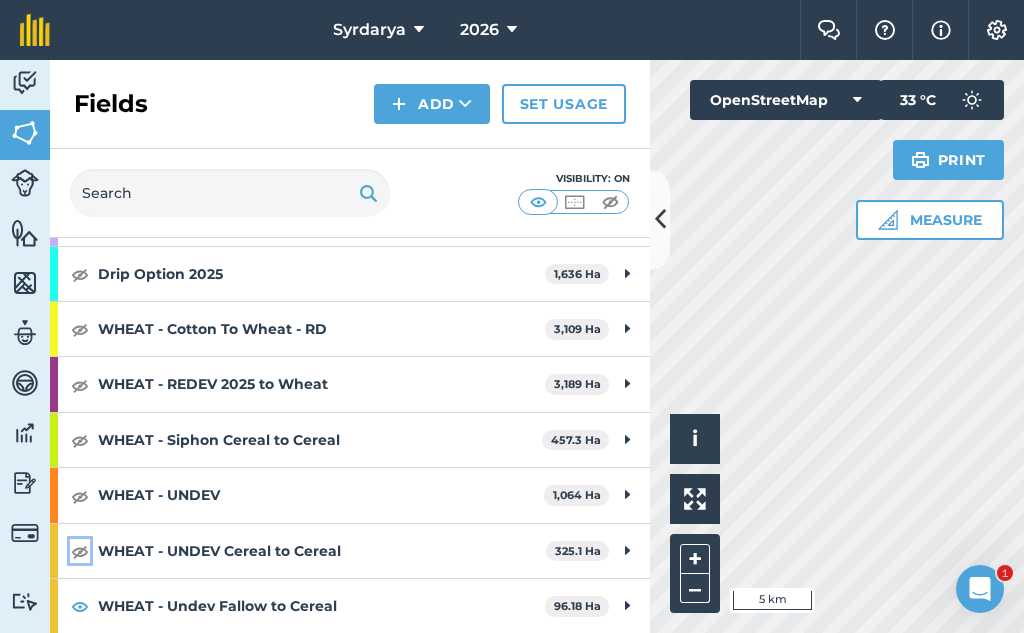 click at bounding box center [80, 551] 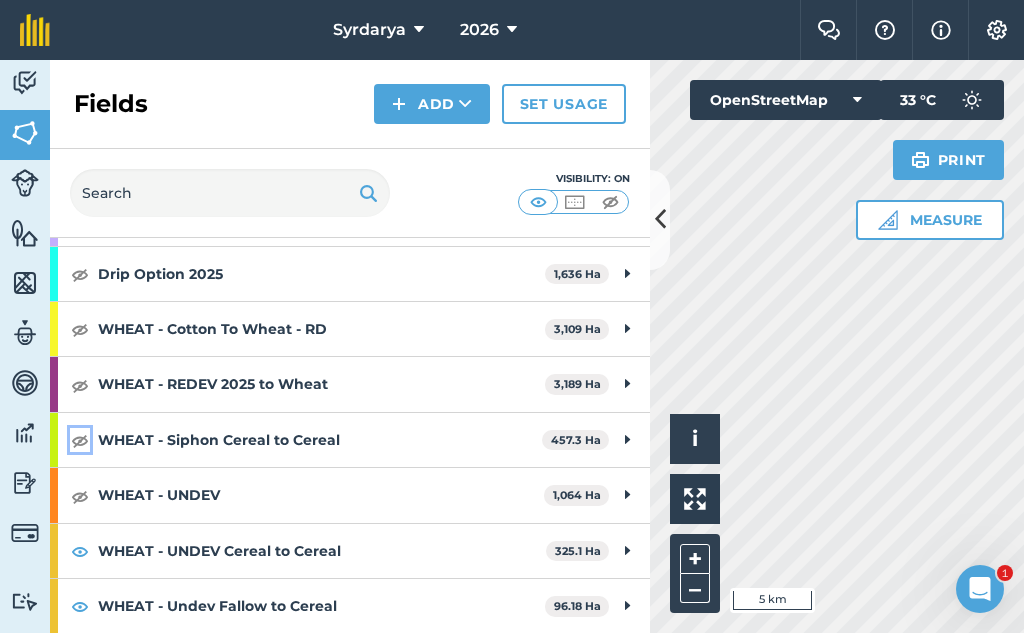 click at bounding box center [80, 440] 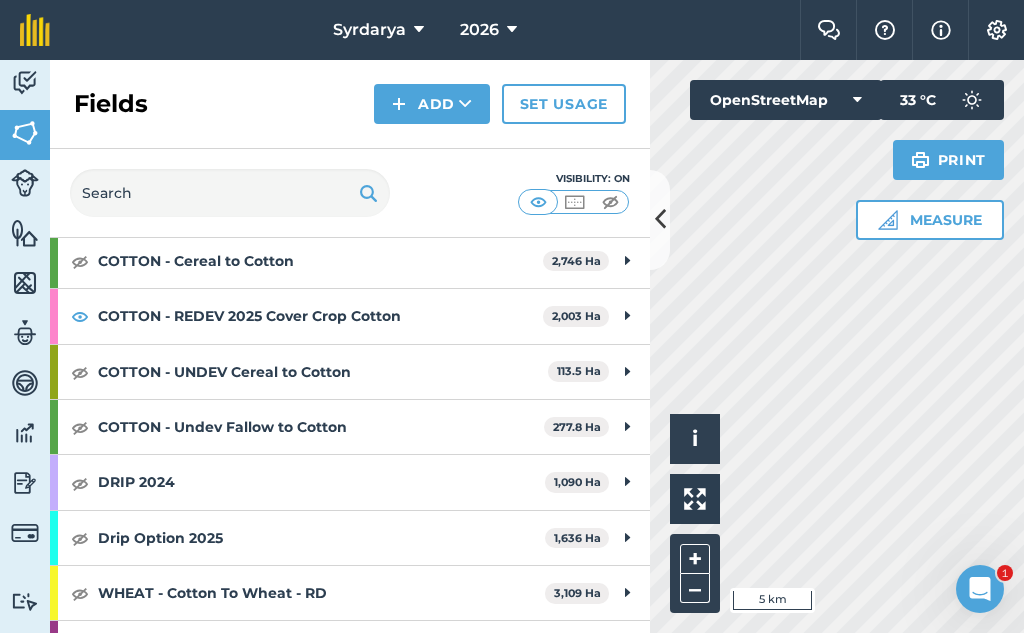 scroll, scrollTop: 339, scrollLeft: 0, axis: vertical 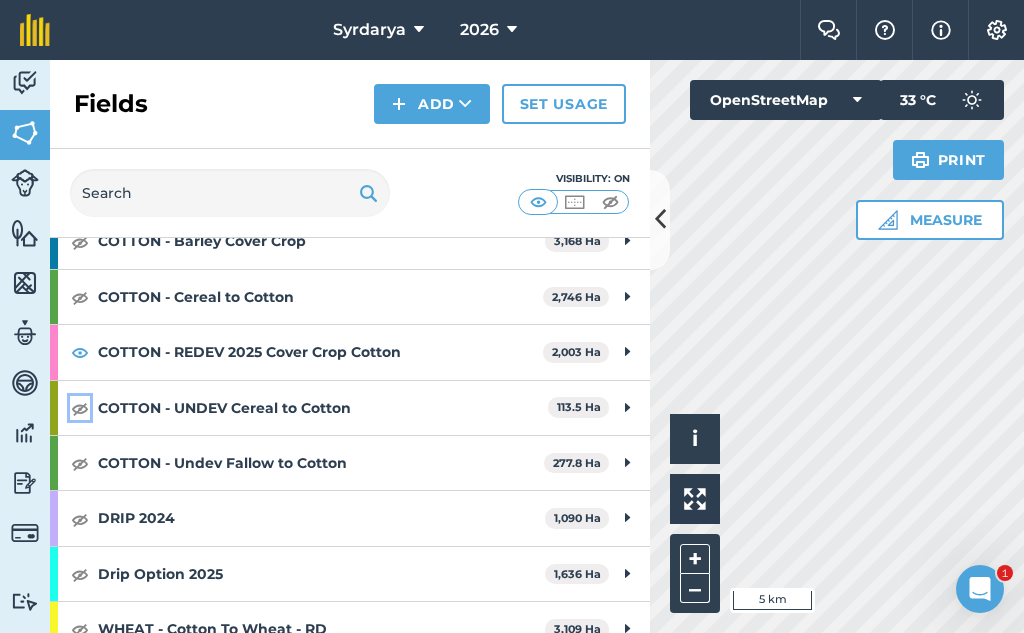click at bounding box center [80, 408] 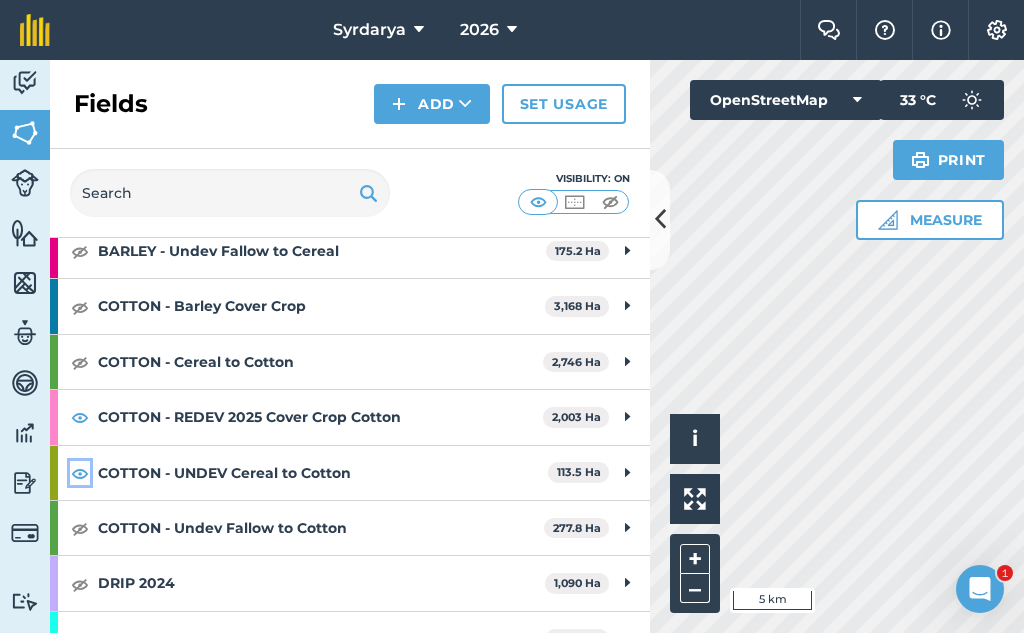 scroll, scrollTop: 239, scrollLeft: 0, axis: vertical 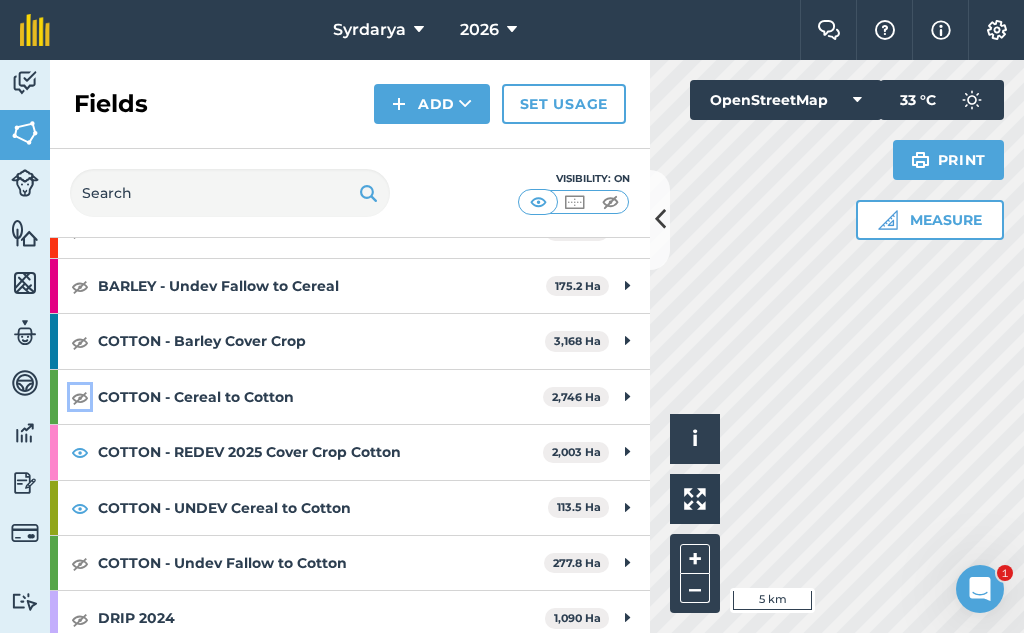 click at bounding box center (80, 397) 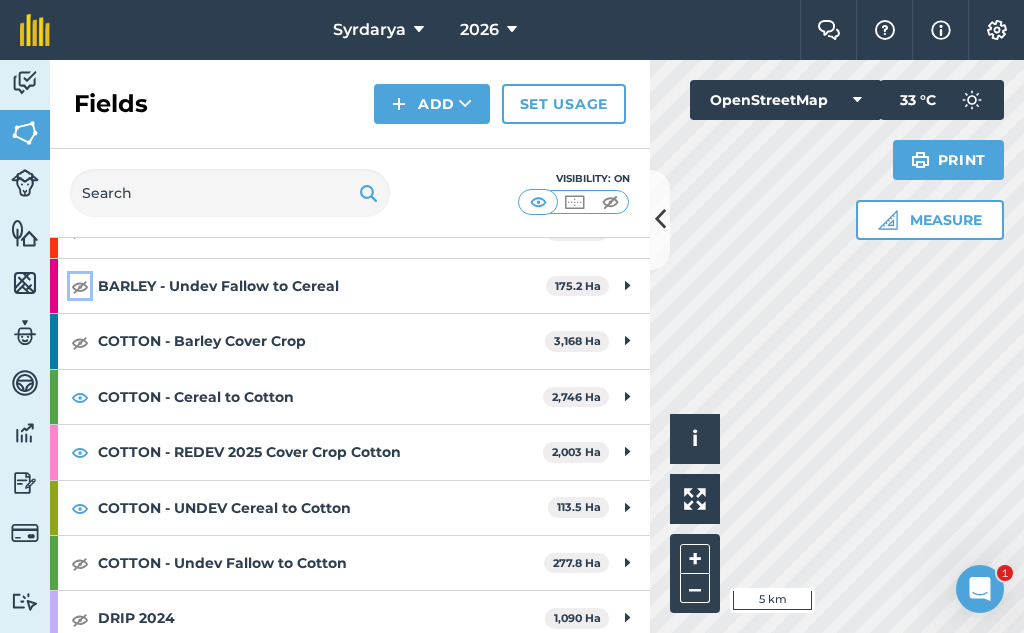 click at bounding box center [80, 286] 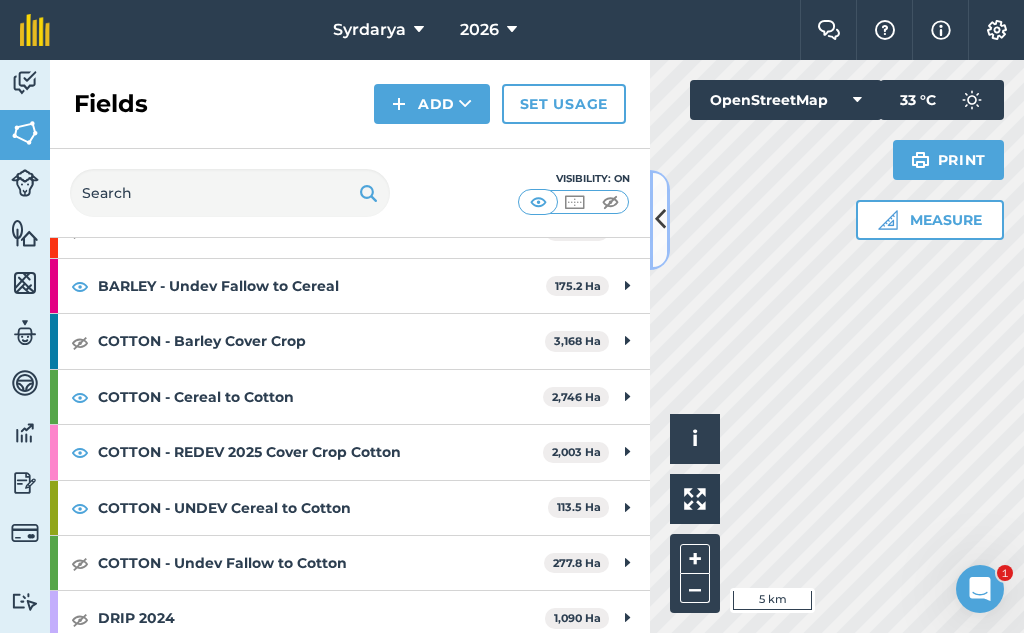 click at bounding box center (660, 219) 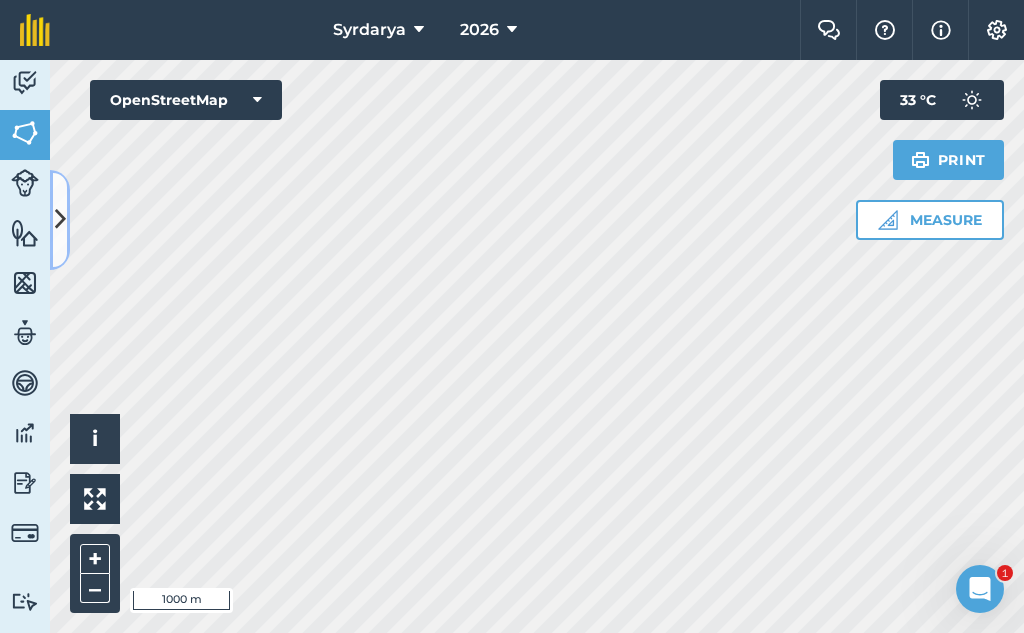 click at bounding box center (60, 219) 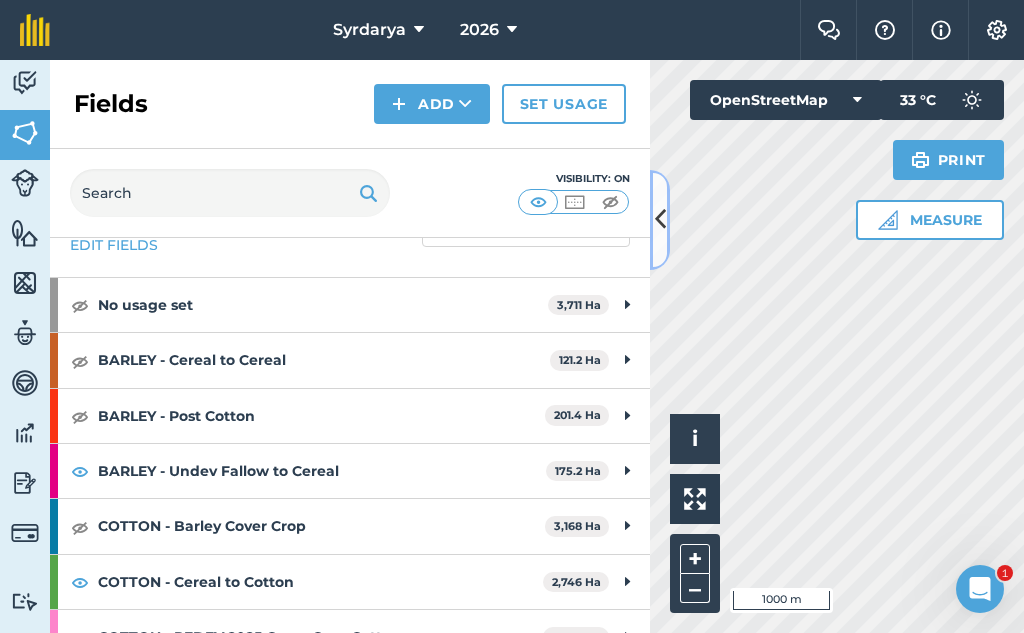 scroll, scrollTop: 39, scrollLeft: 0, axis: vertical 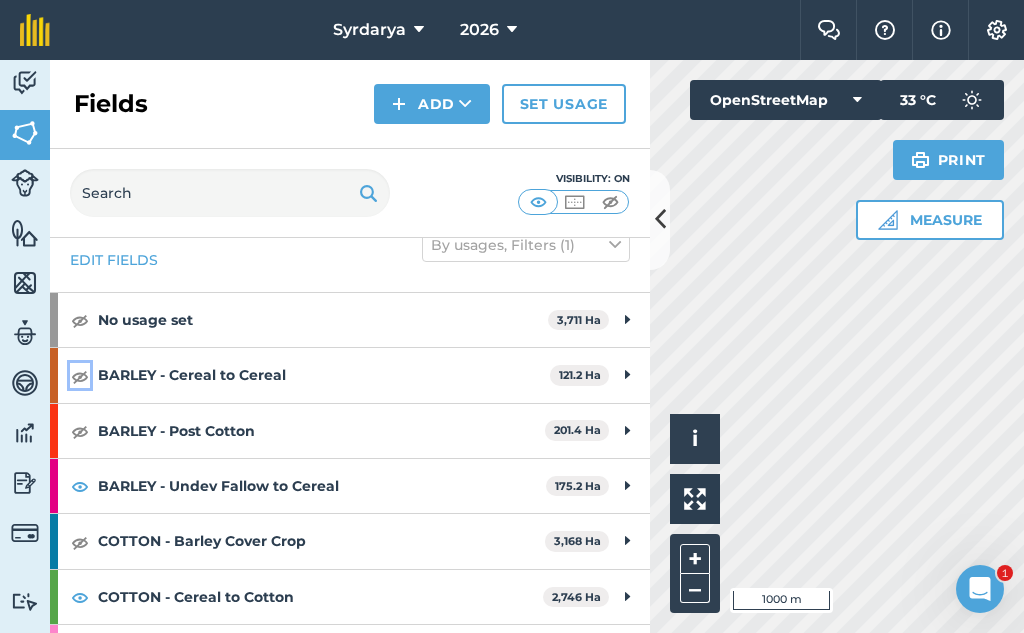 click at bounding box center (80, 376) 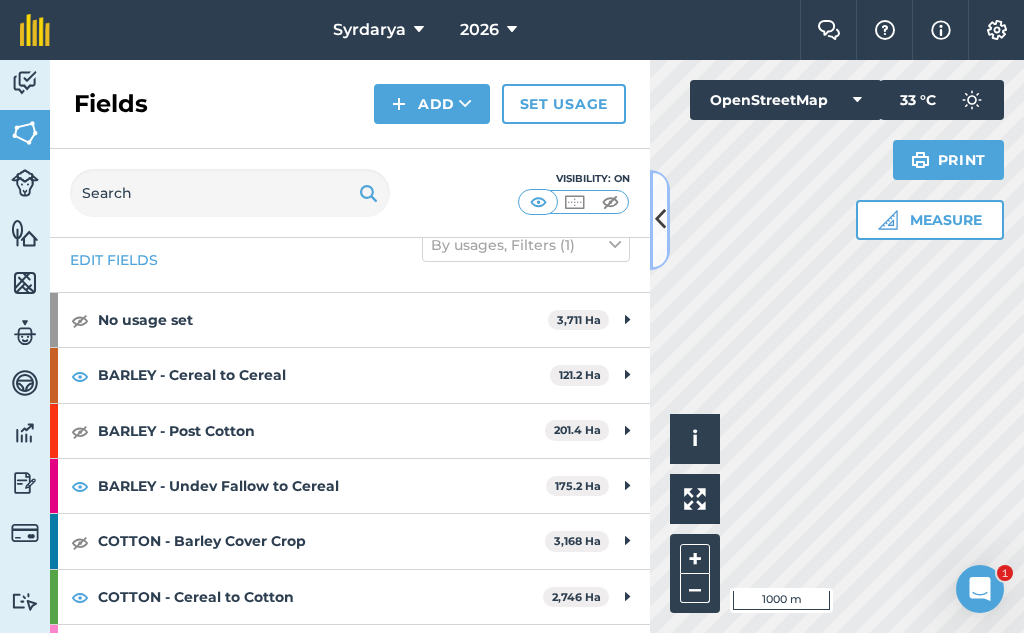 click at bounding box center (660, 219) 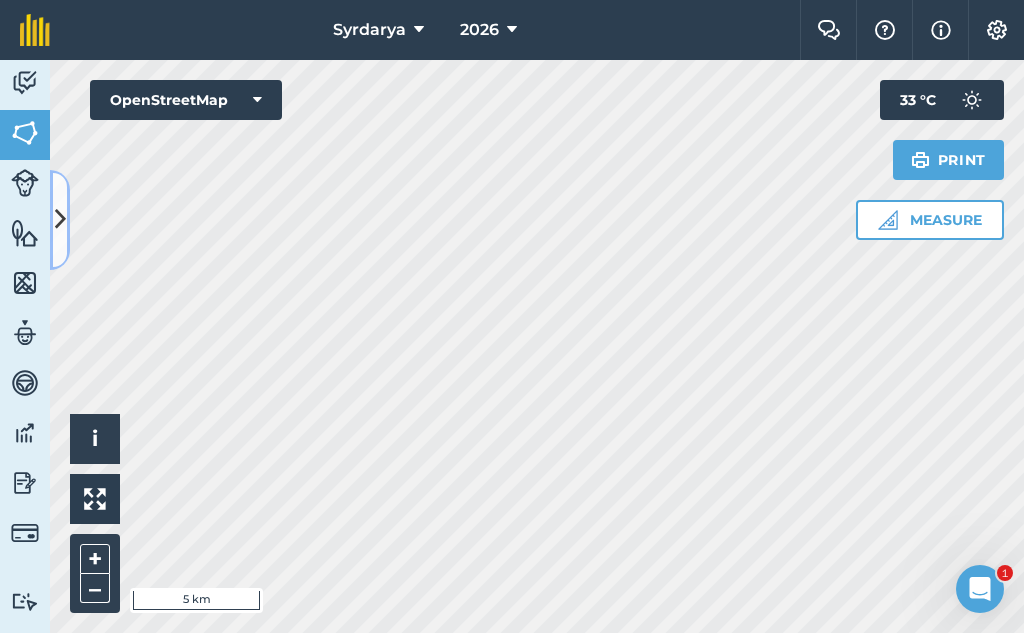 click at bounding box center [60, 219] 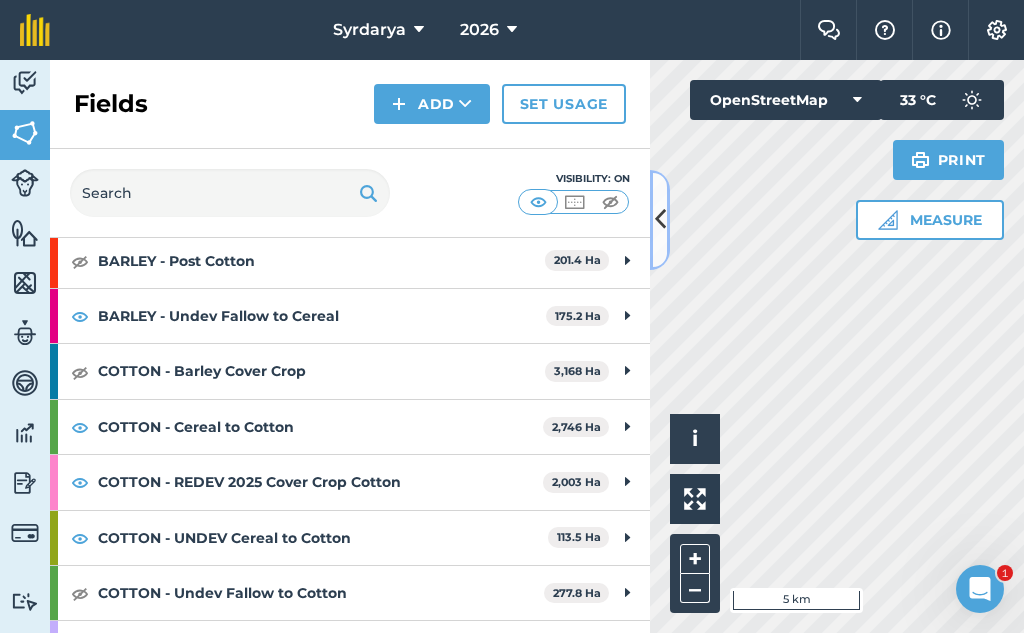 scroll, scrollTop: 339, scrollLeft: 0, axis: vertical 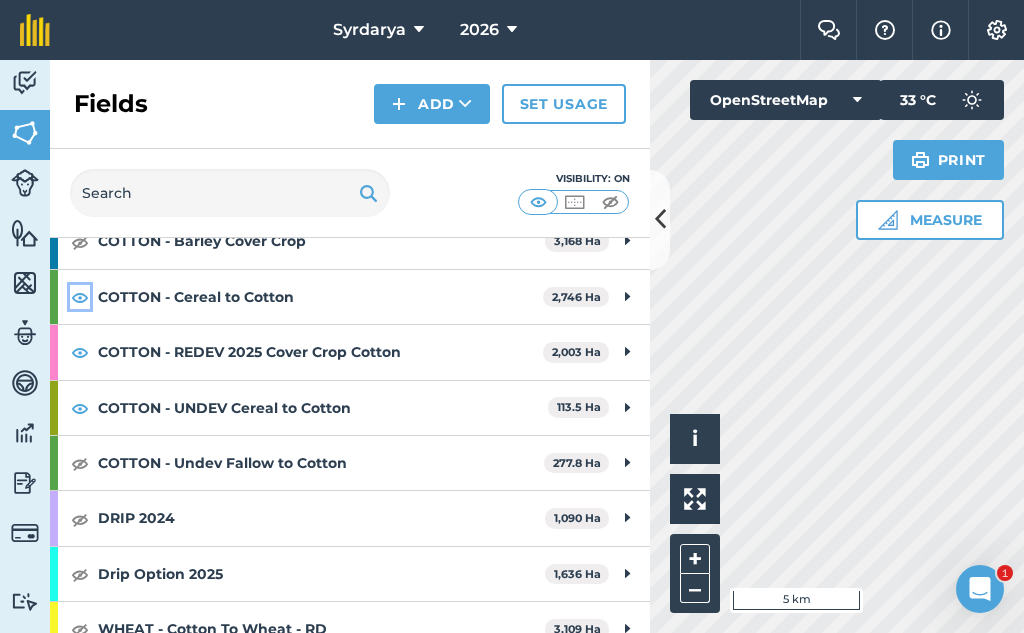 click at bounding box center (80, 297) 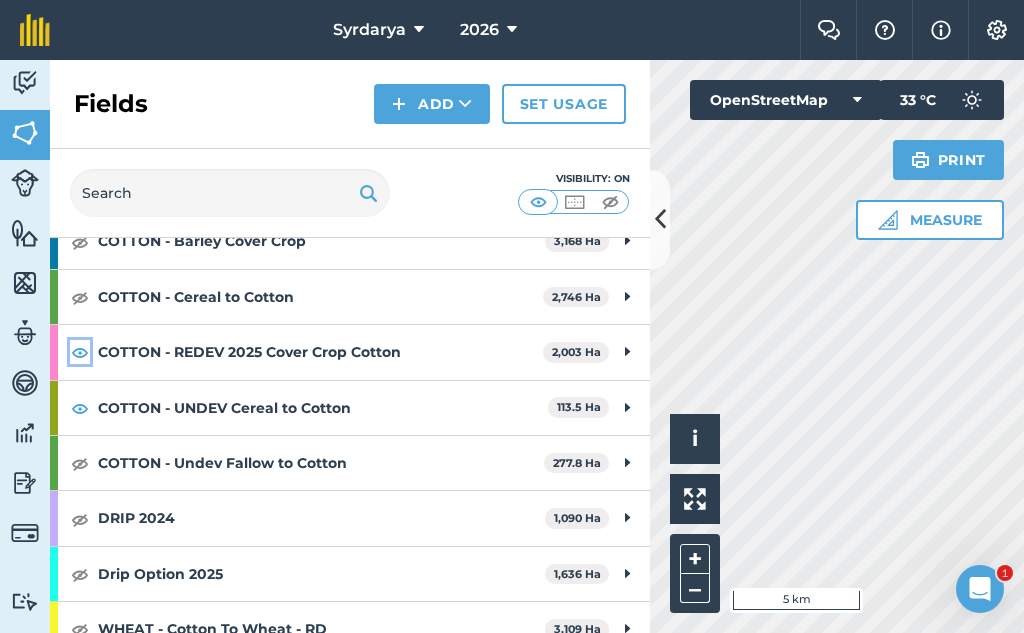 click at bounding box center (80, 352) 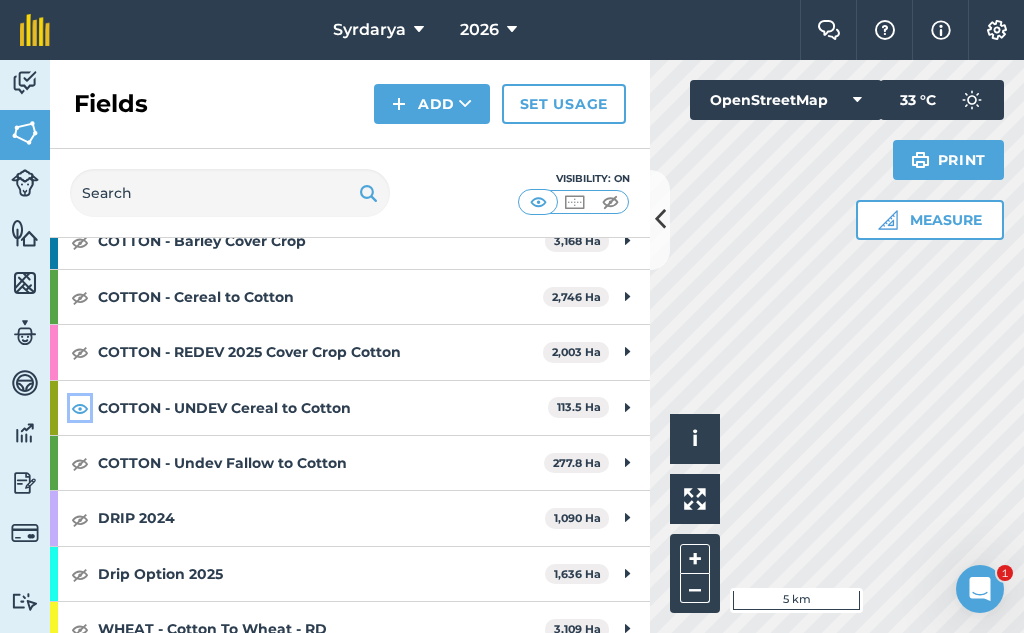 click at bounding box center [80, 408] 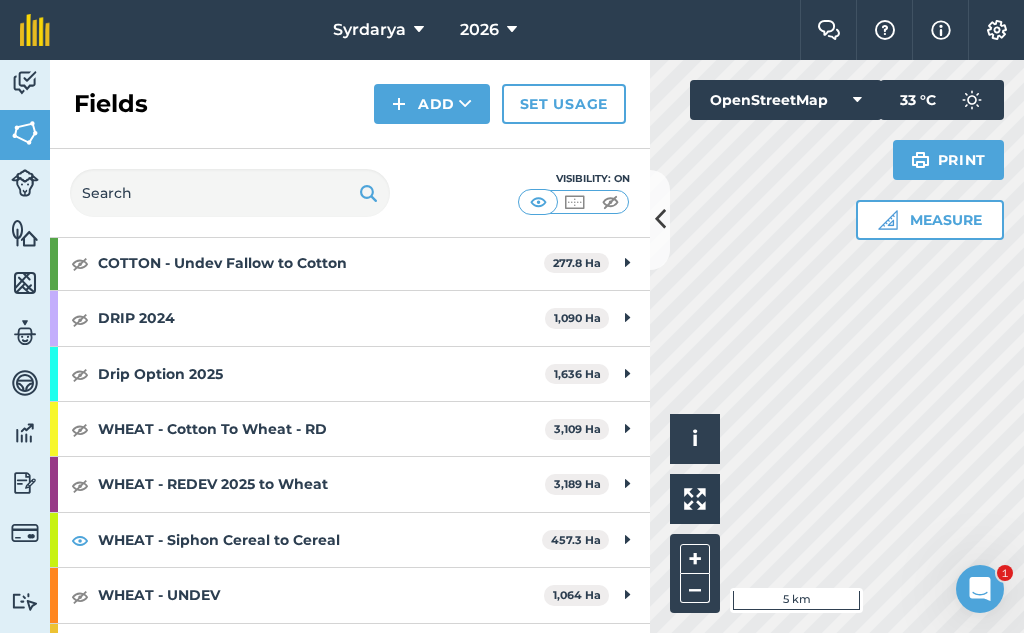 scroll, scrollTop: 639, scrollLeft: 0, axis: vertical 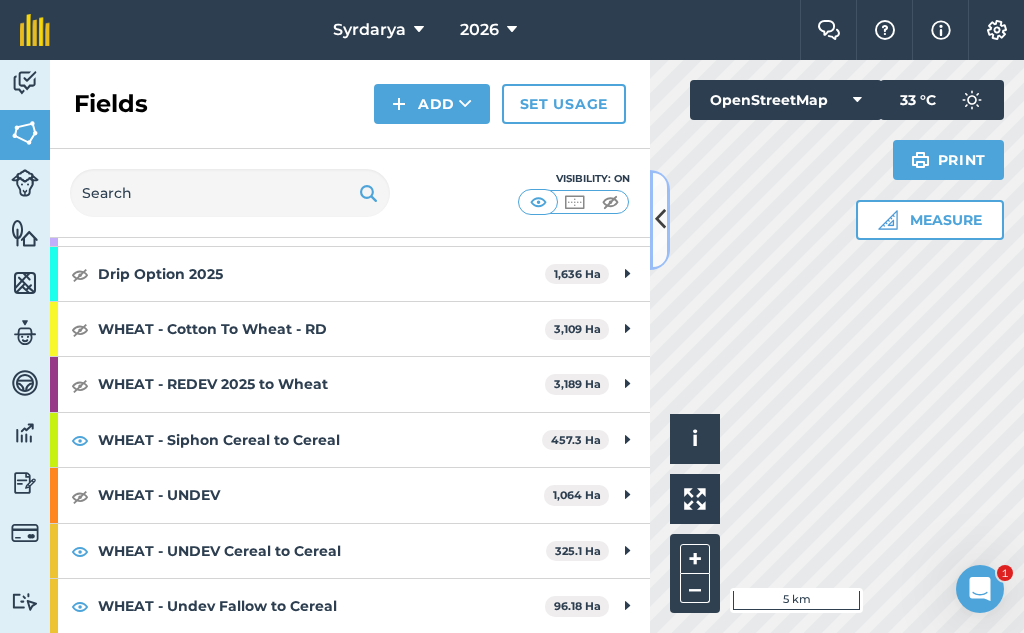 click at bounding box center [660, 219] 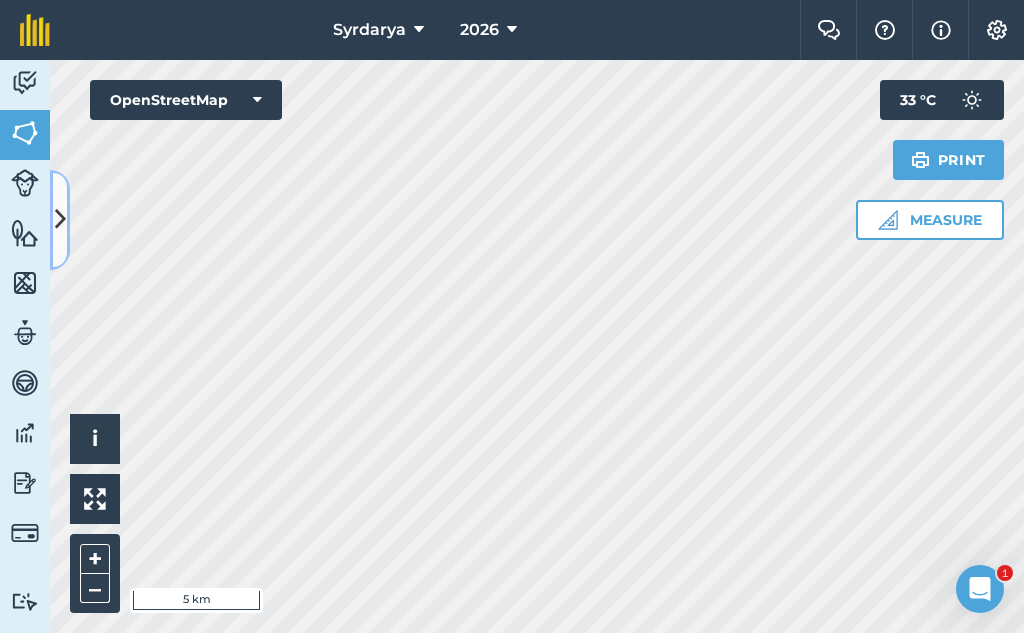 click at bounding box center [60, 219] 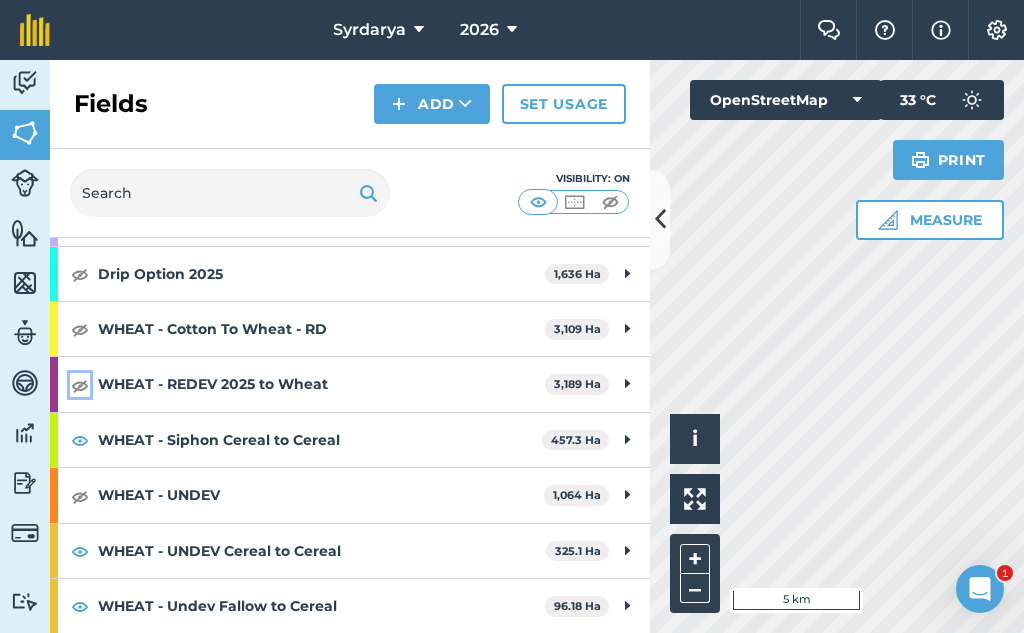 click at bounding box center (80, 385) 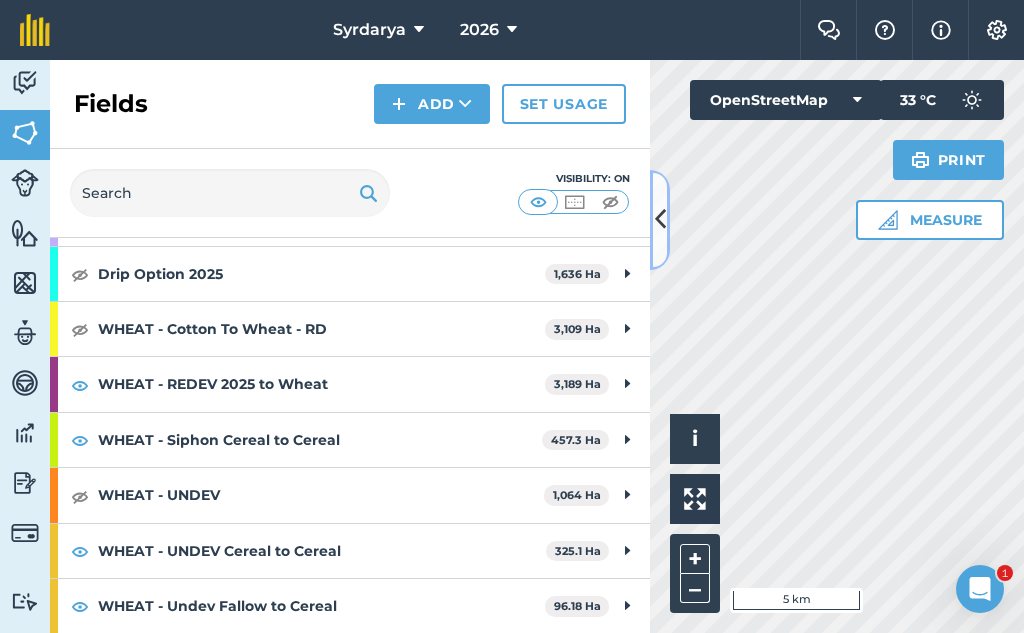 click at bounding box center (660, 219) 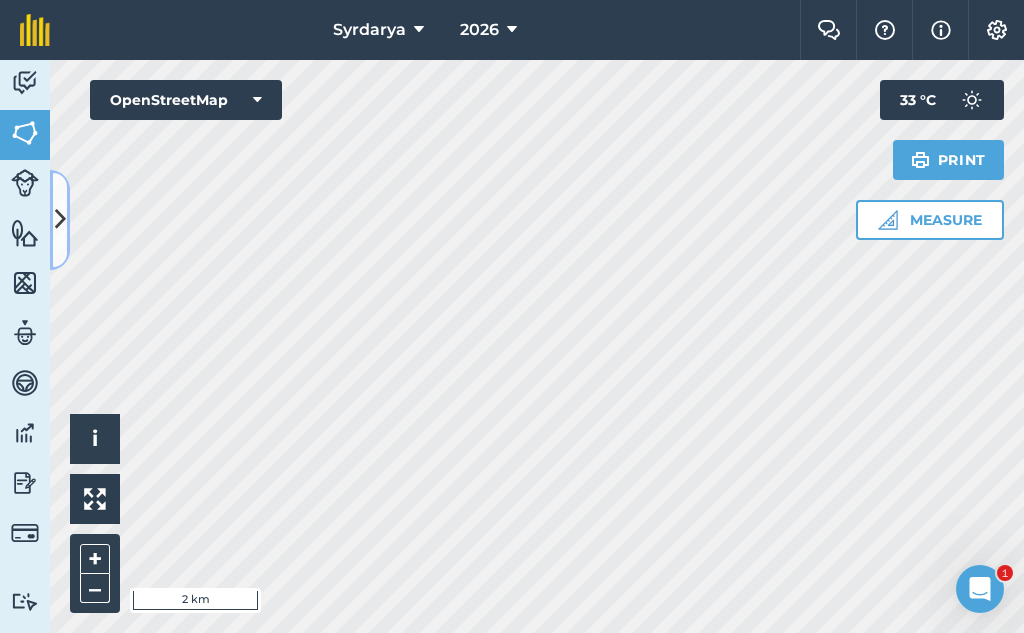 click at bounding box center (60, 219) 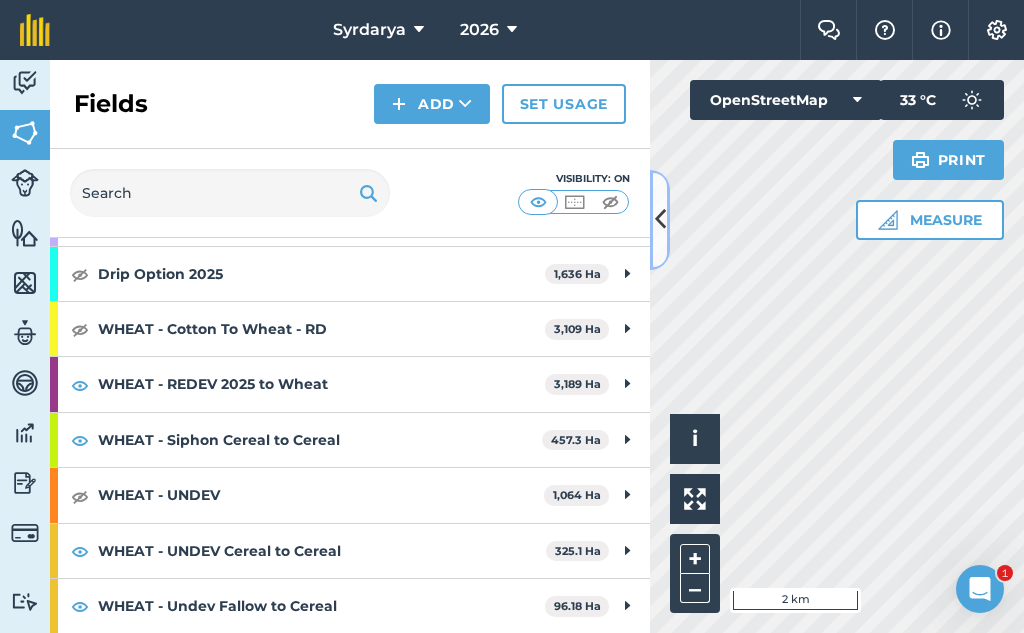 click at bounding box center (660, 219) 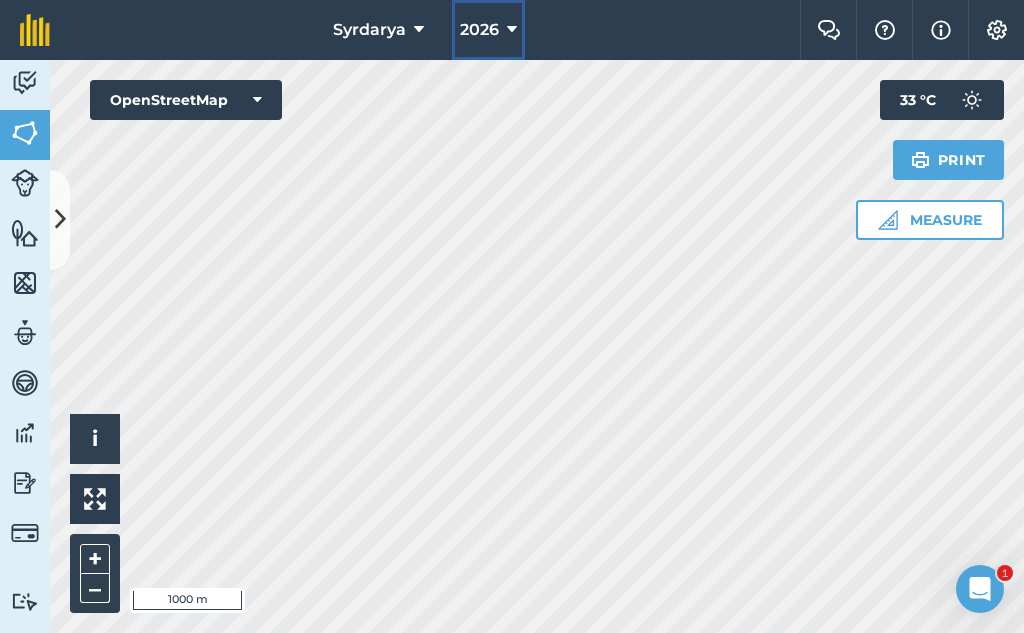 click on "2026" at bounding box center [488, 30] 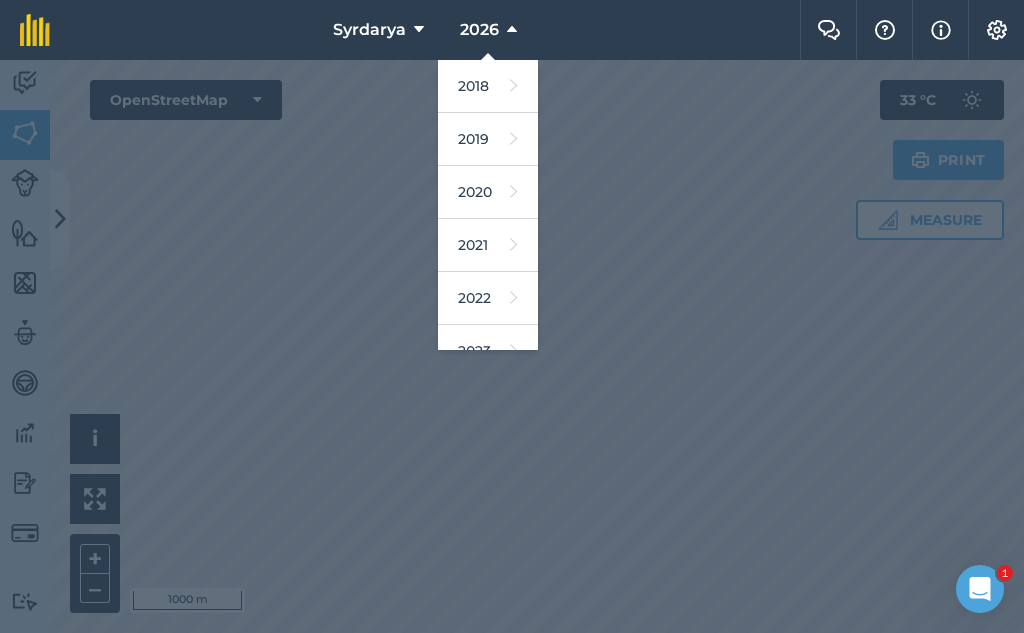 click on "Syrdarya 2026 2018 2019 2020 2021 2022 2023 2024 2025 2026 2027" at bounding box center [435, 30] 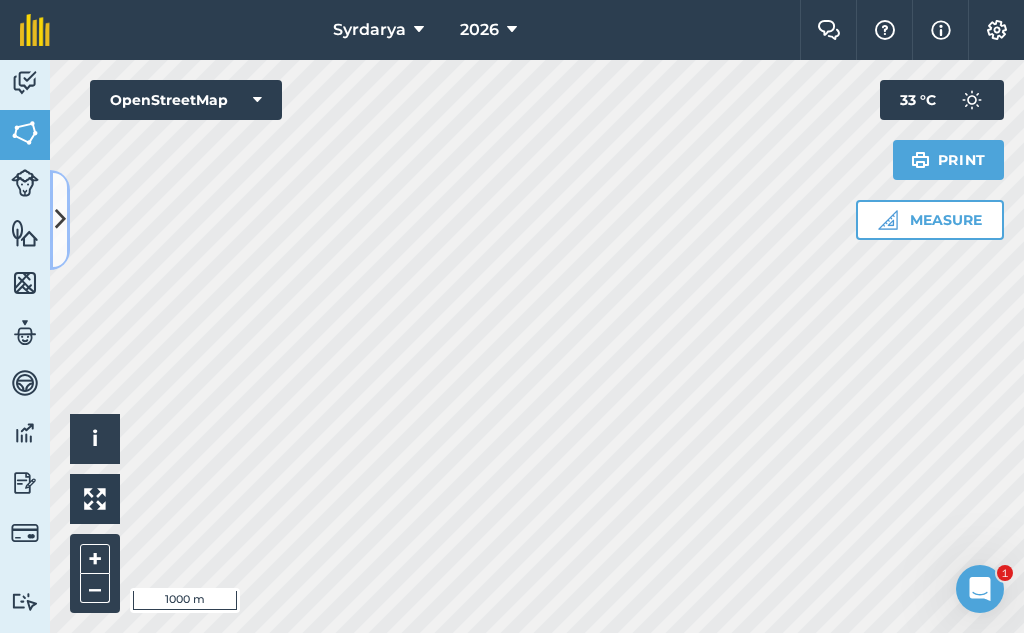 click at bounding box center [60, 219] 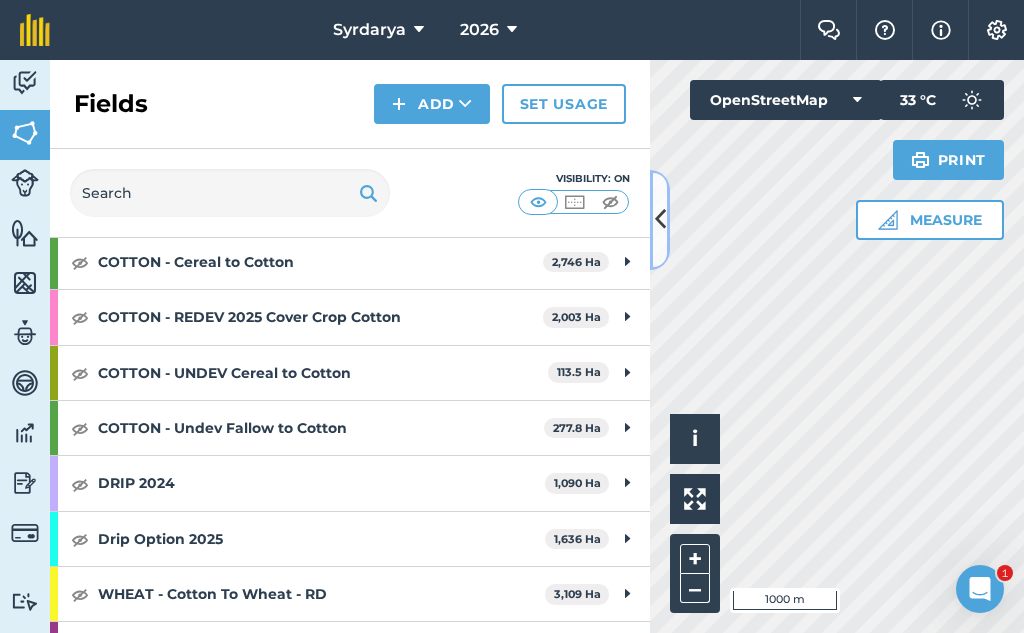 scroll, scrollTop: 339, scrollLeft: 0, axis: vertical 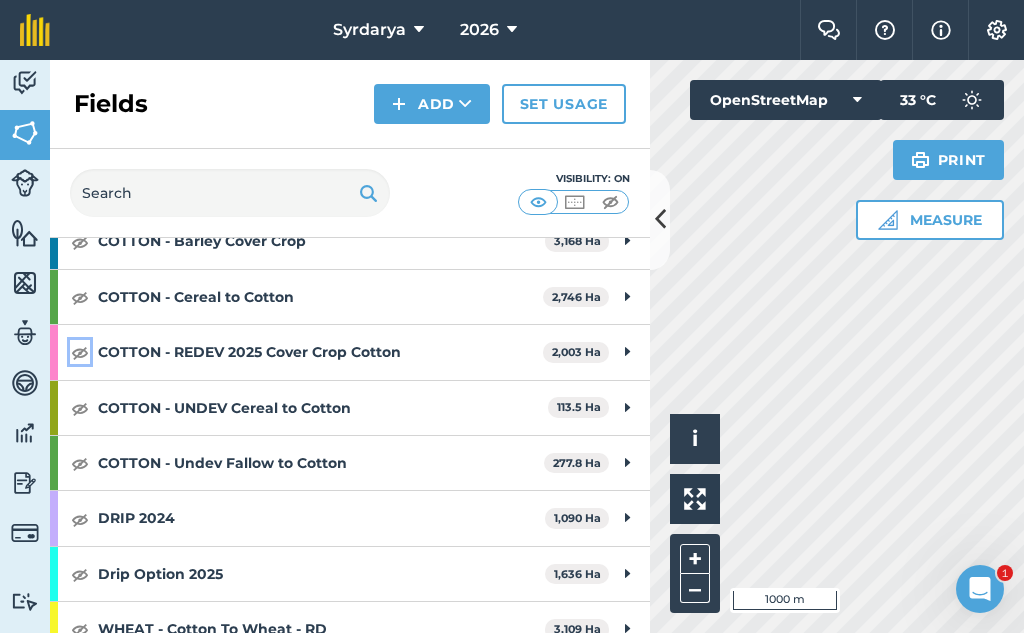 click at bounding box center [80, 352] 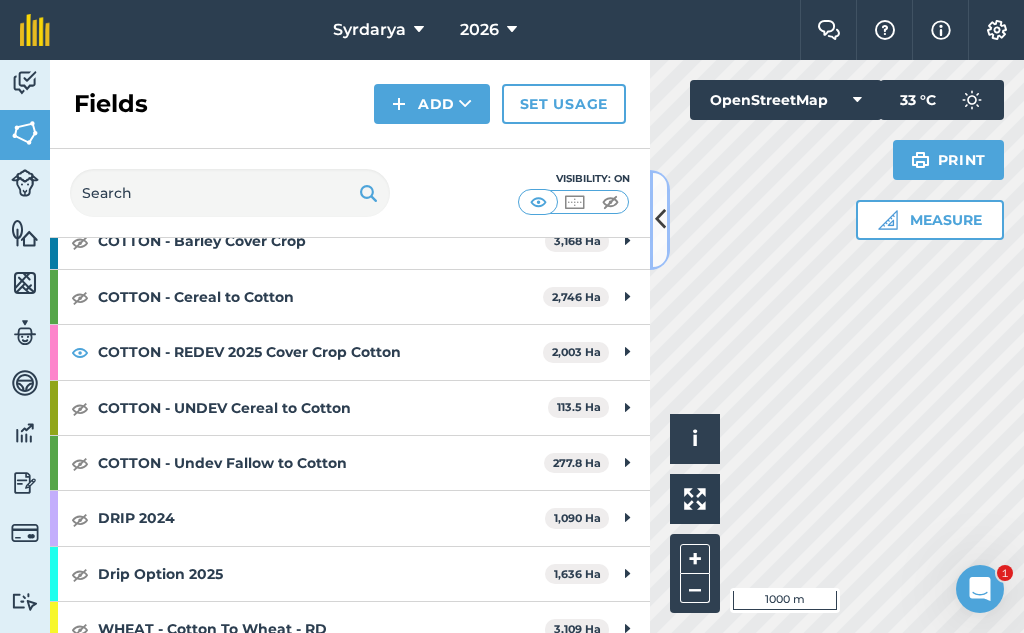 click at bounding box center [660, 219] 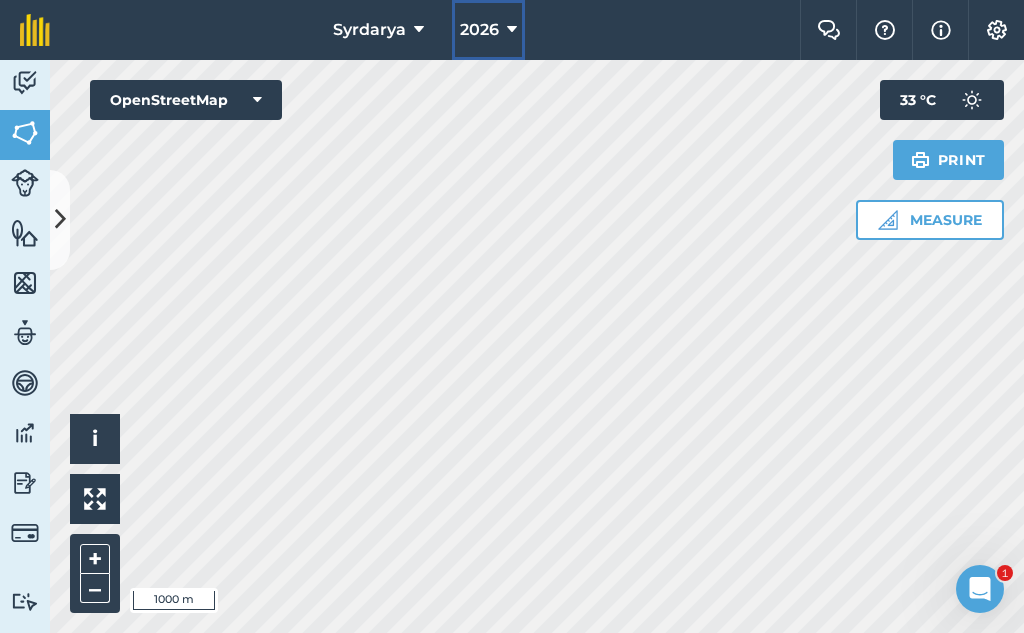 click on "2026" at bounding box center (479, 30) 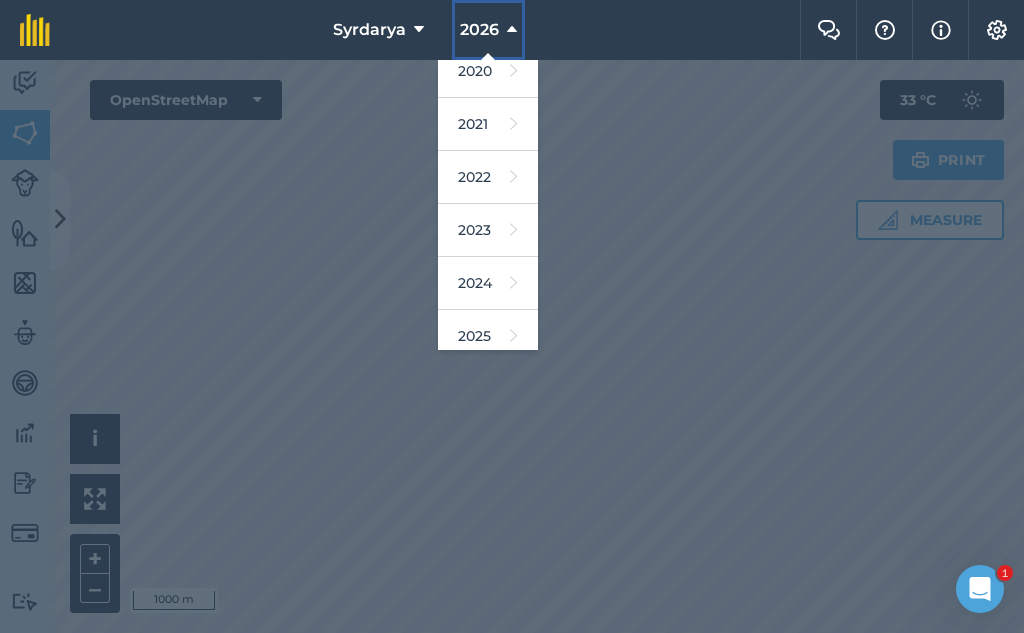 scroll, scrollTop: 240, scrollLeft: 0, axis: vertical 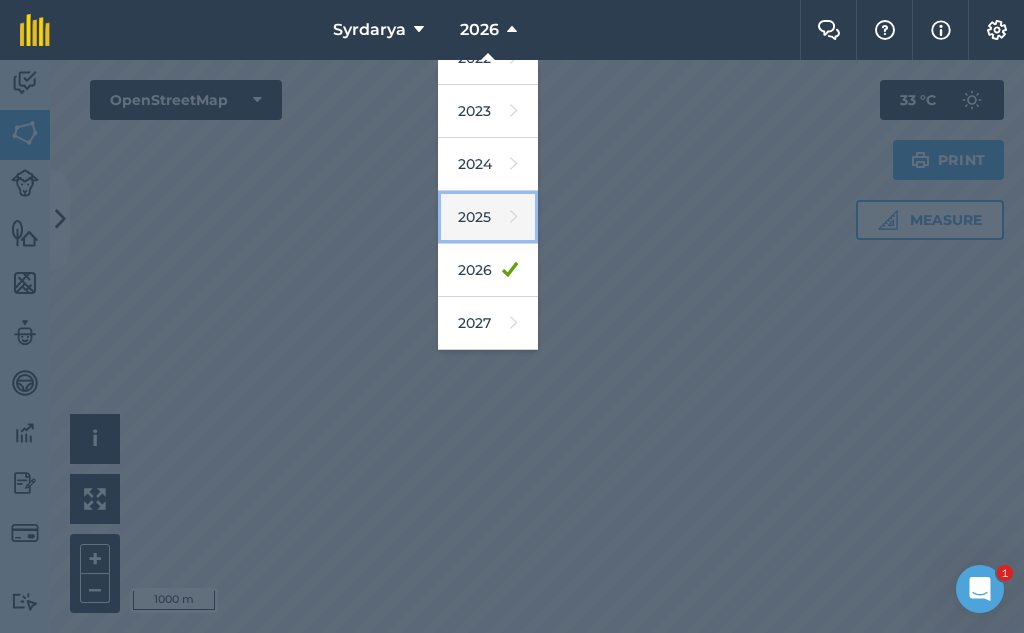 click on "2025" at bounding box center (488, 217) 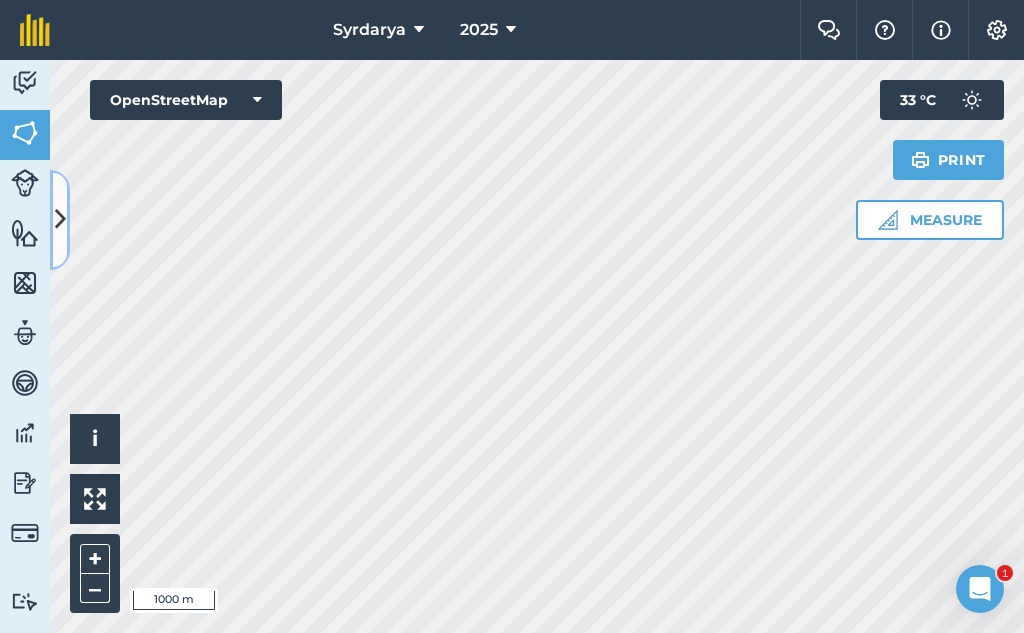 click at bounding box center (60, 219) 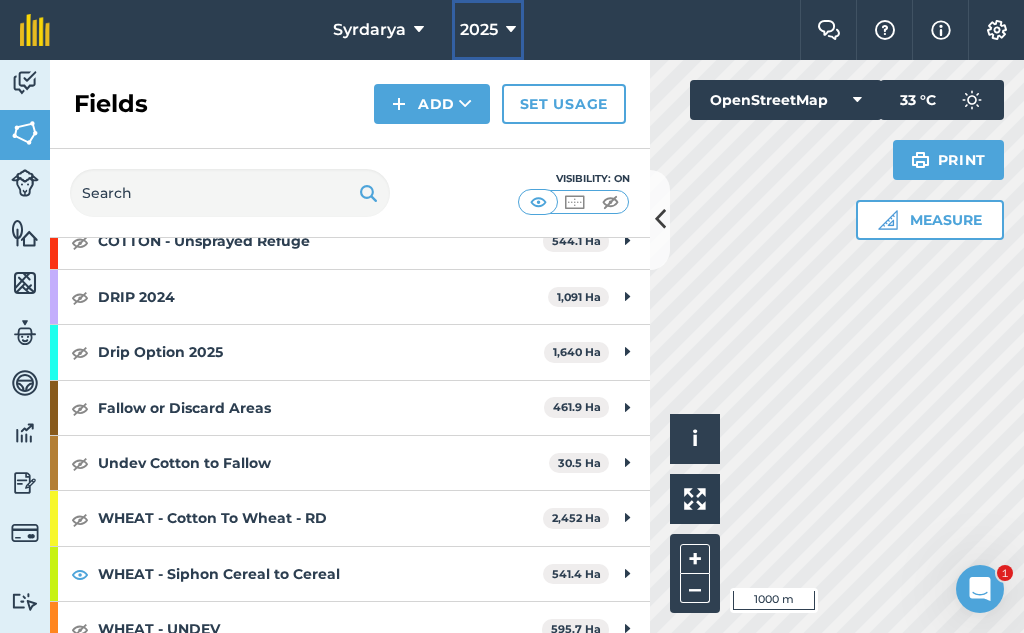 click on "2025" at bounding box center [479, 30] 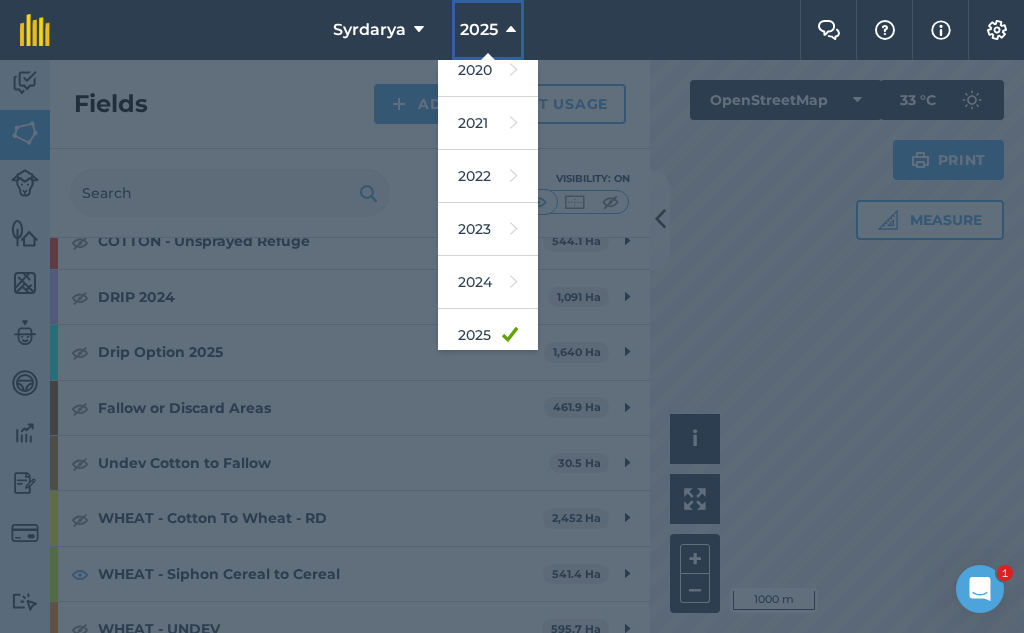 scroll, scrollTop: 240, scrollLeft: 0, axis: vertical 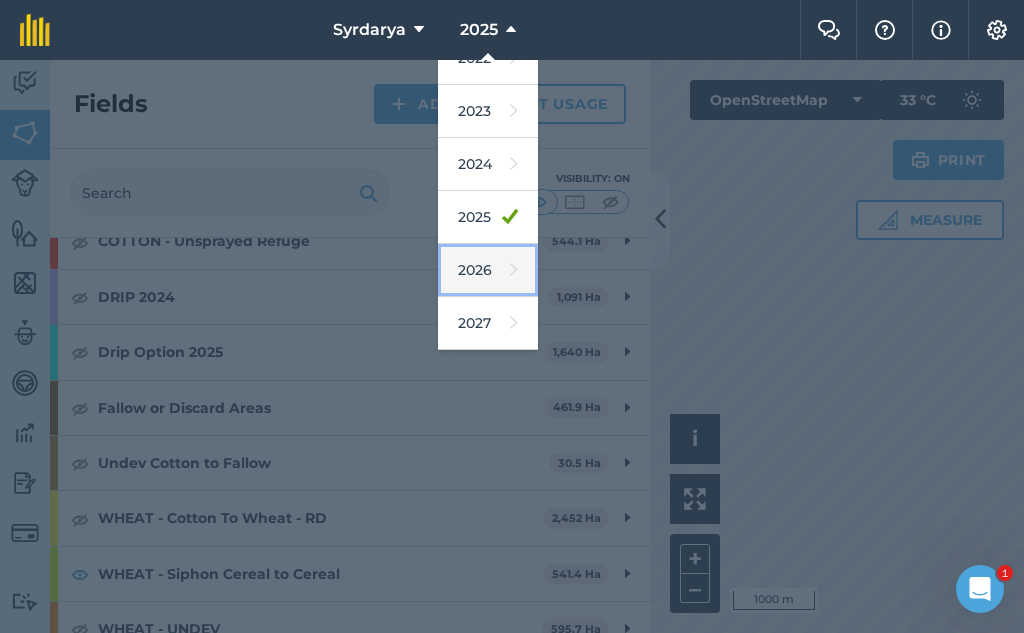click on "2026" at bounding box center (488, 270) 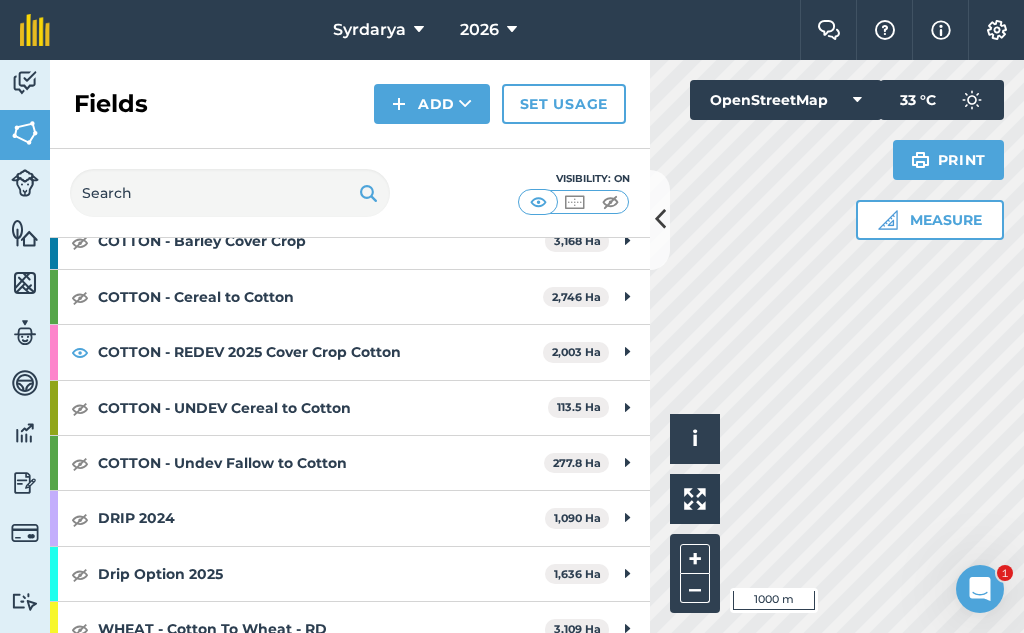 scroll, scrollTop: 560, scrollLeft: 0, axis: vertical 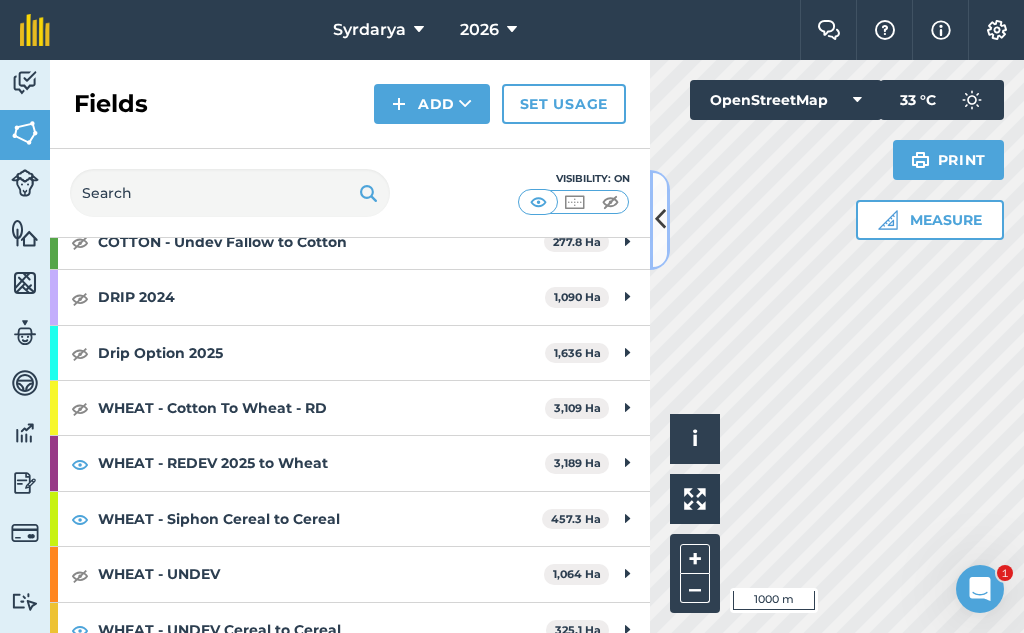 click at bounding box center [660, 219] 